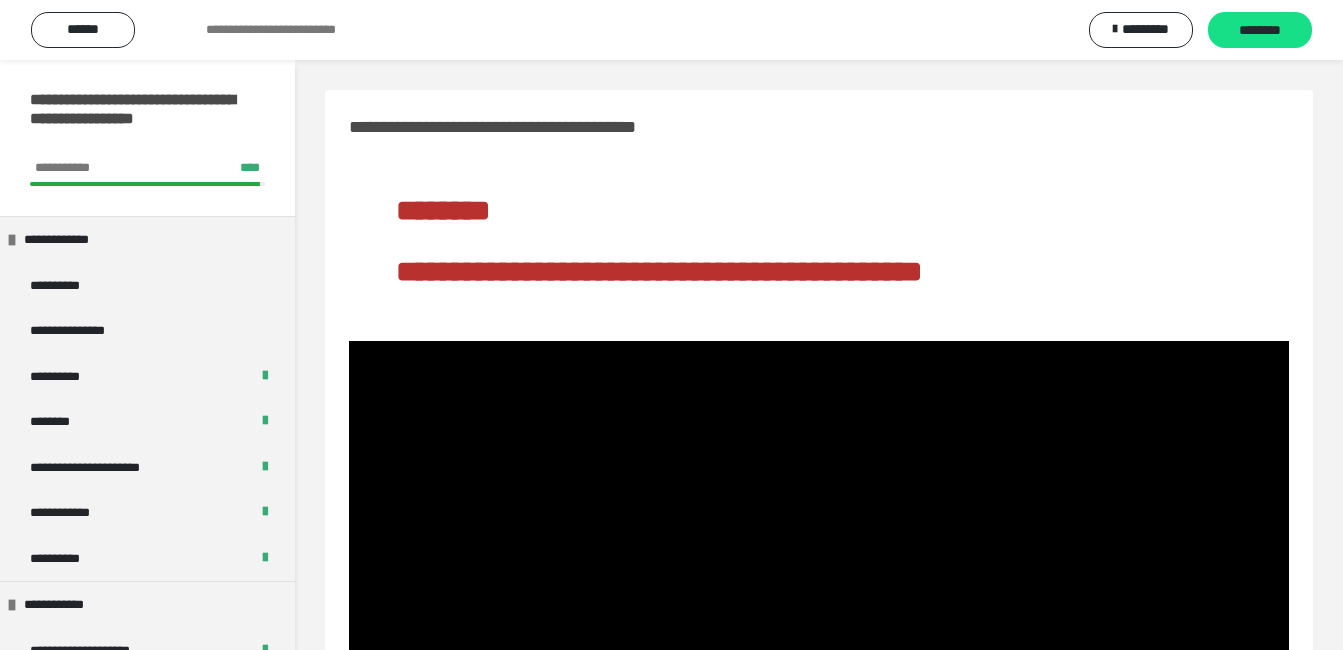 scroll, scrollTop: 240, scrollLeft: 0, axis: vertical 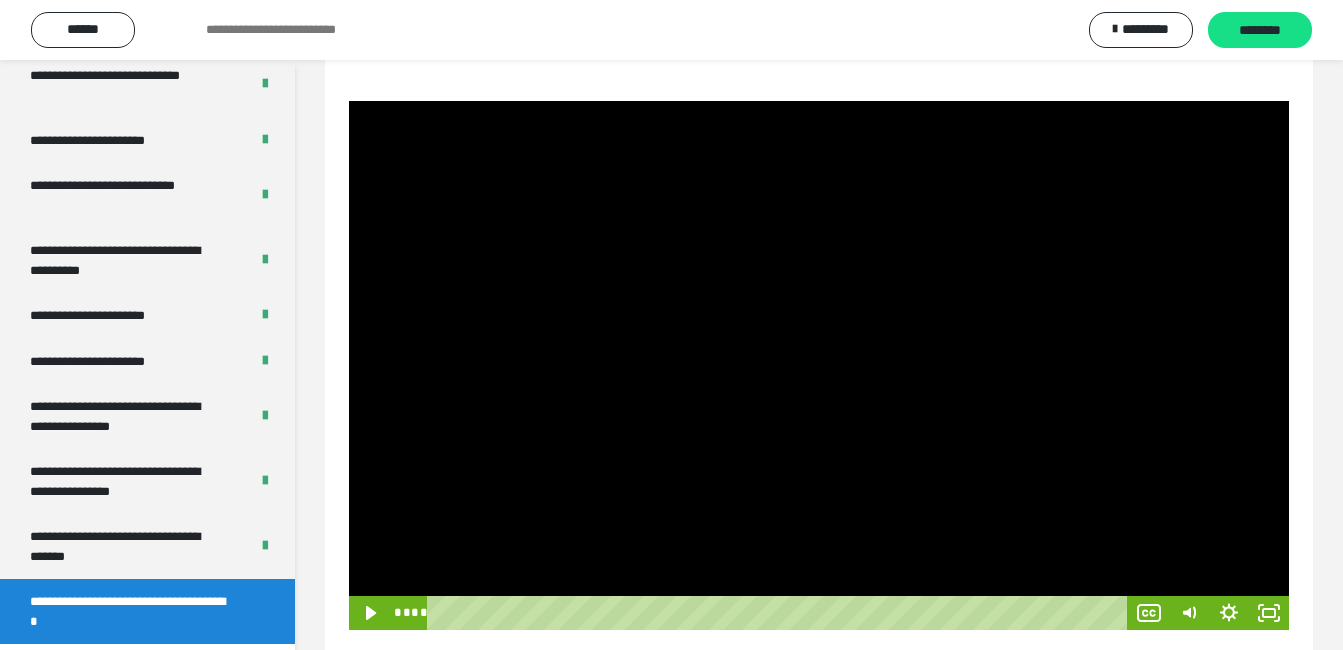 click at bounding box center [819, 365] 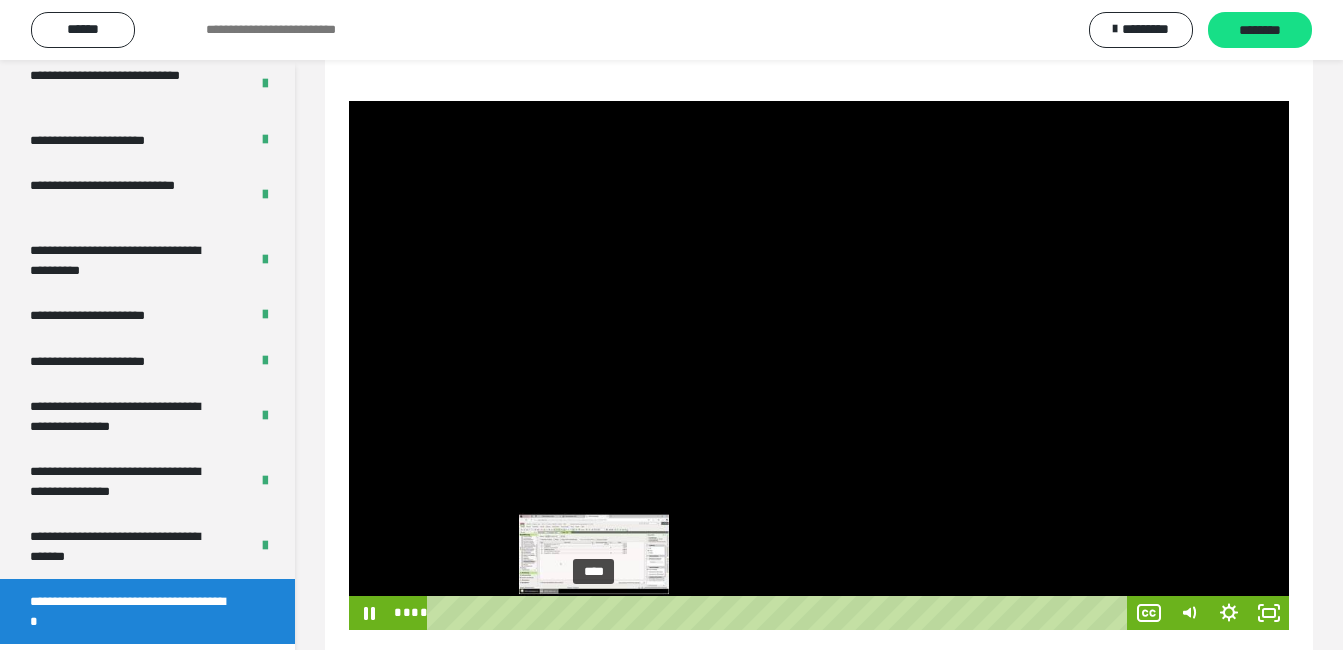 click at bounding box center [593, 612] 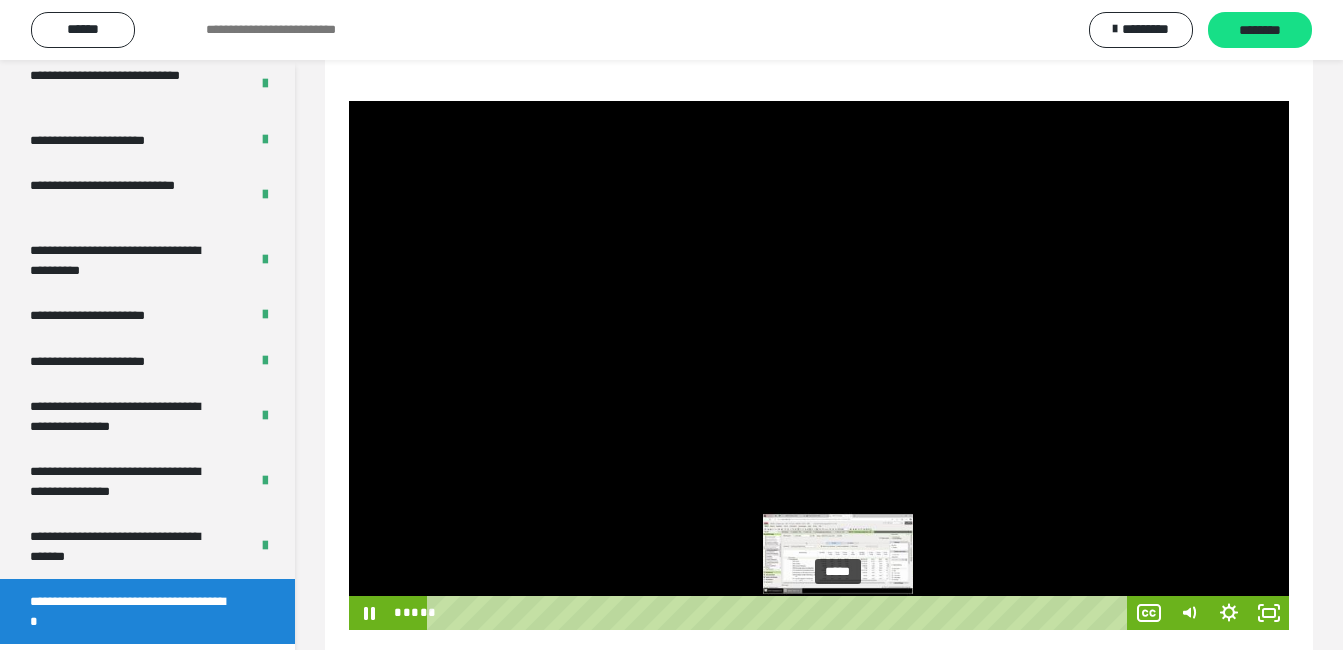 click on "*****" at bounding box center (780, 613) 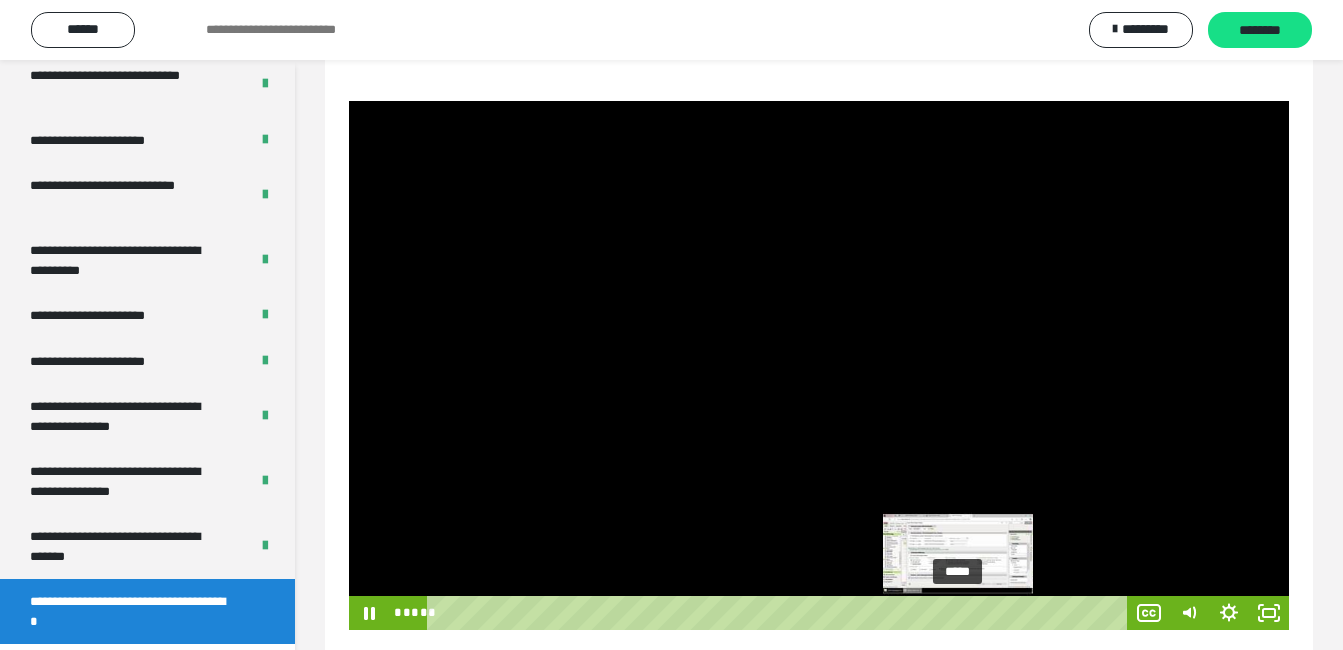 click on "*****" at bounding box center (780, 613) 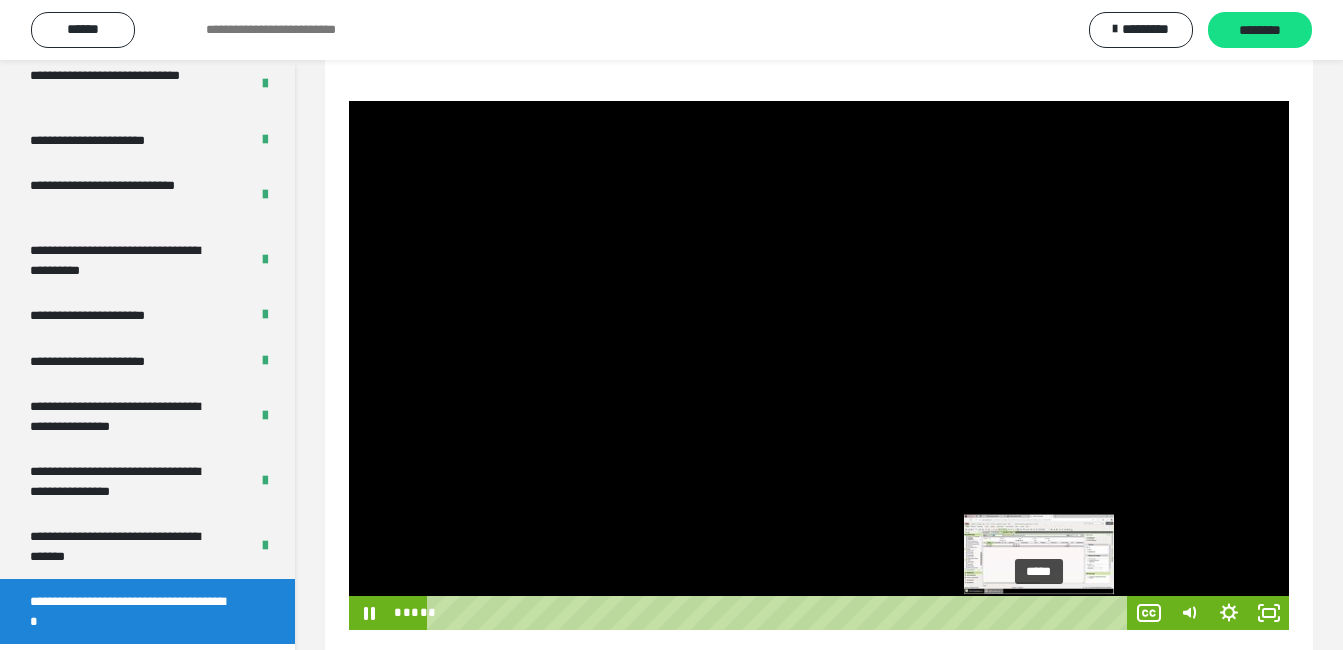 click on "*****" at bounding box center (780, 613) 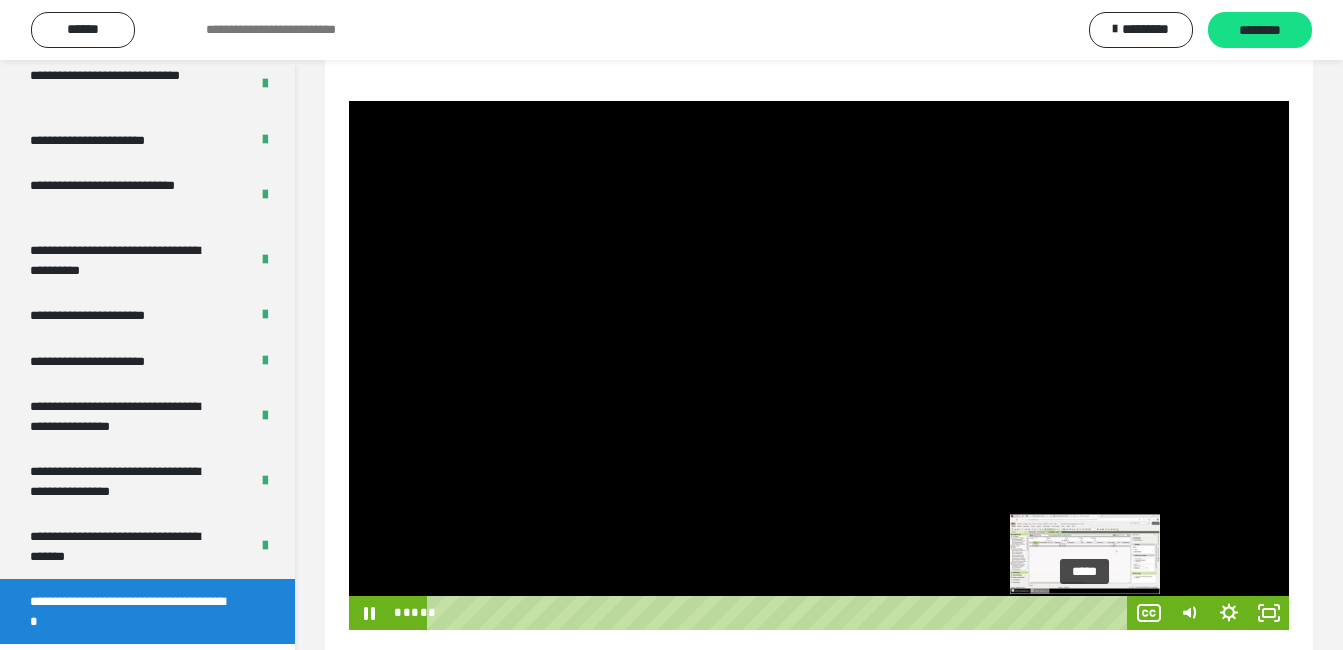 click on "*****" at bounding box center (780, 613) 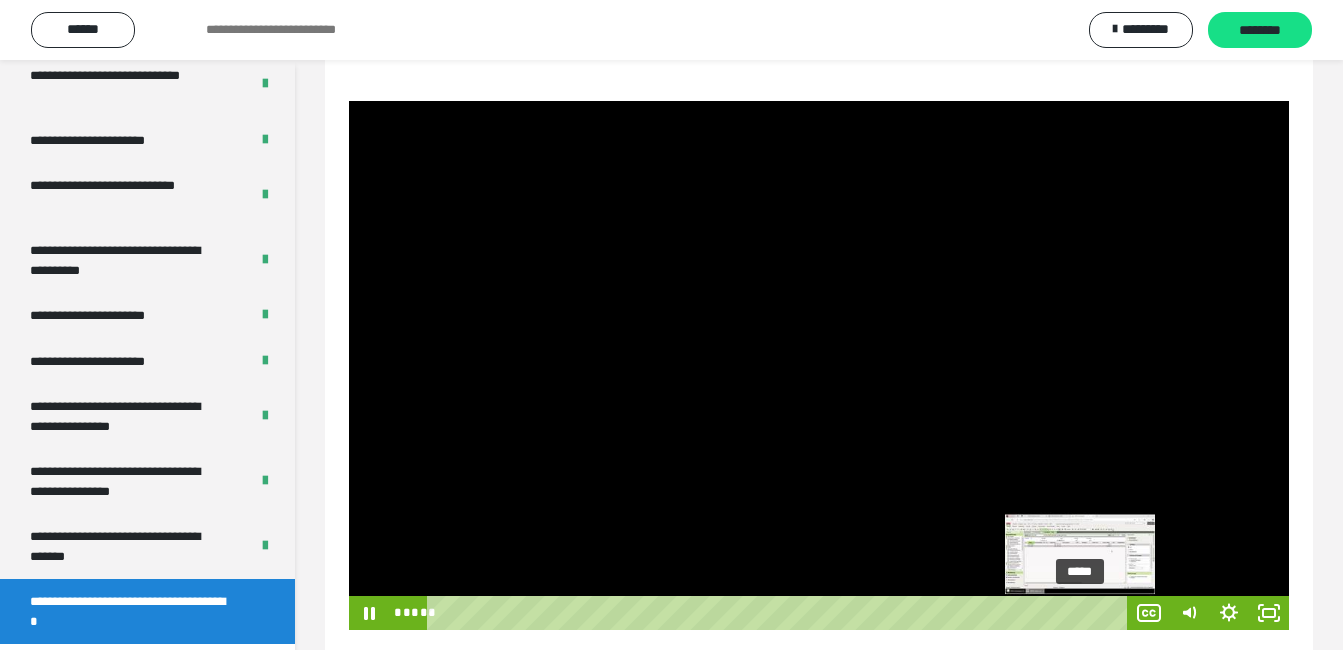 click at bounding box center (1080, 612) 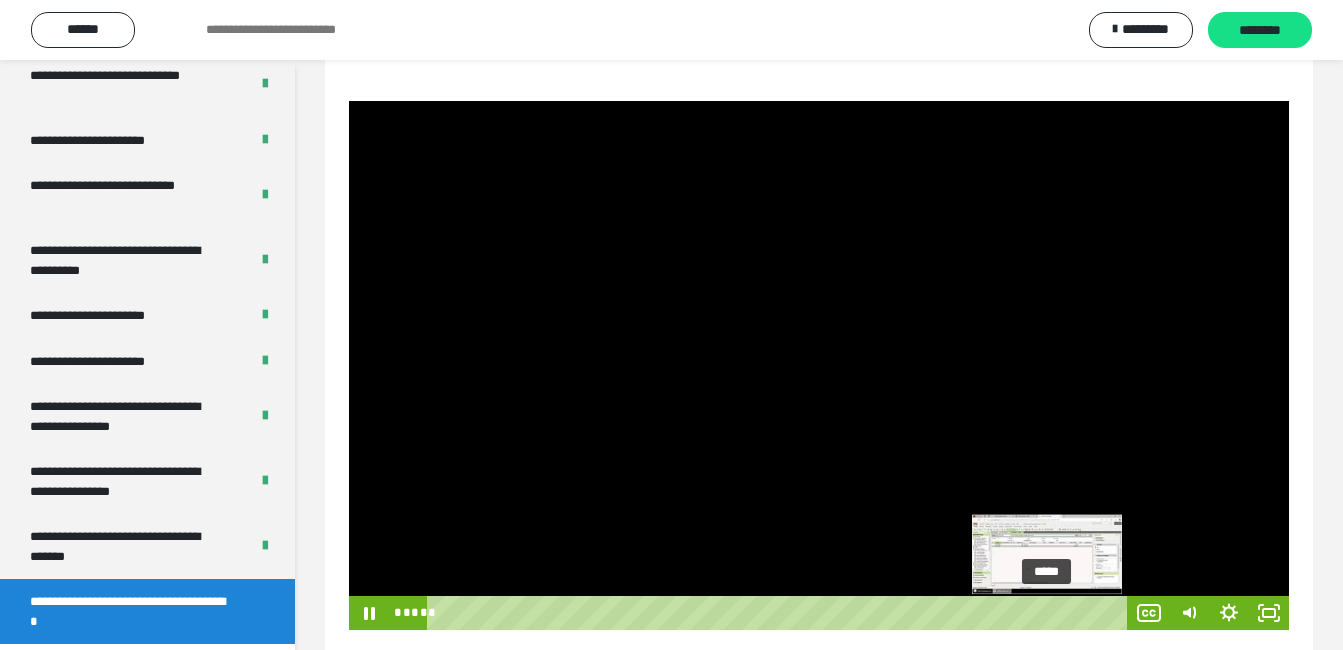 click on "*****" at bounding box center [780, 613] 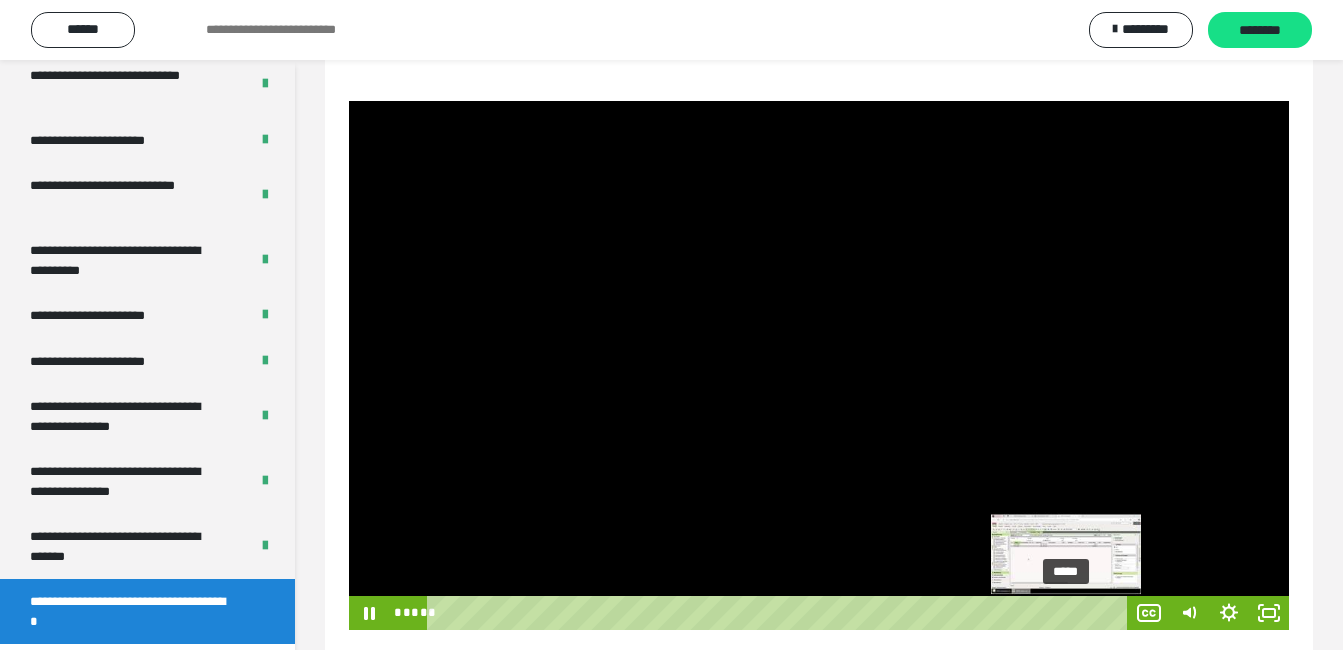 click on "*****" at bounding box center [780, 613] 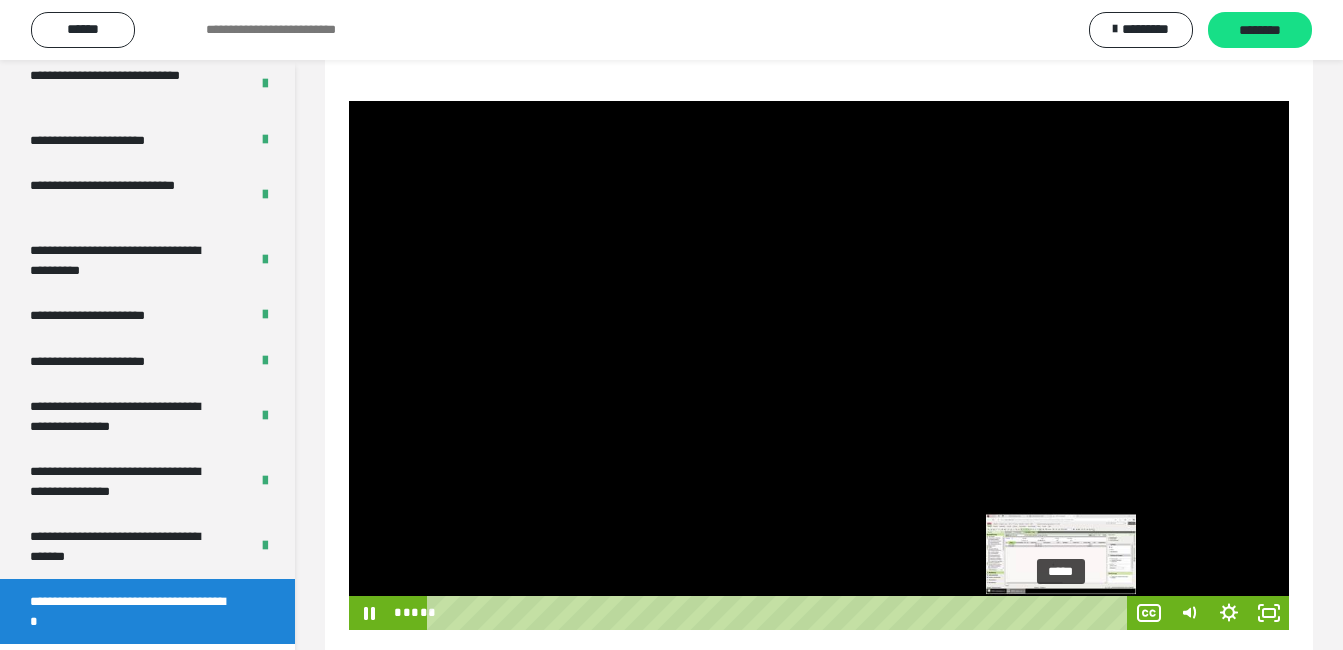 click at bounding box center (1068, 612) 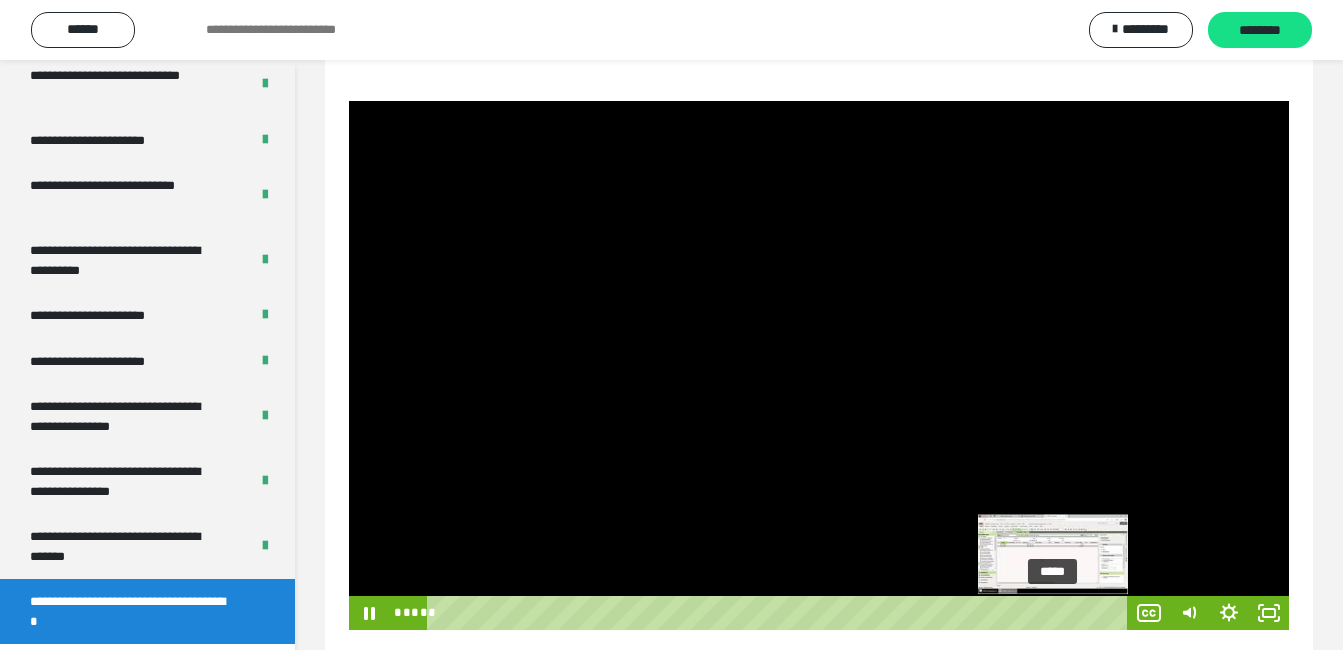 click on "*****" at bounding box center [780, 613] 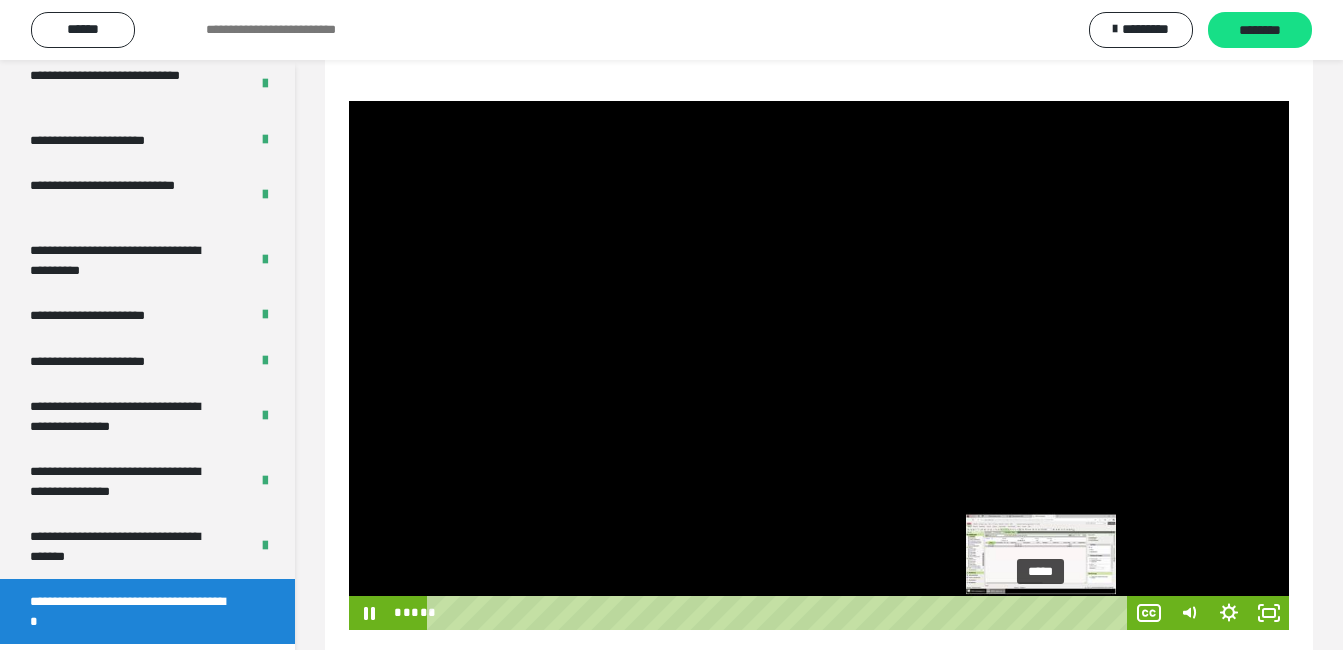 click on "*****" at bounding box center (780, 613) 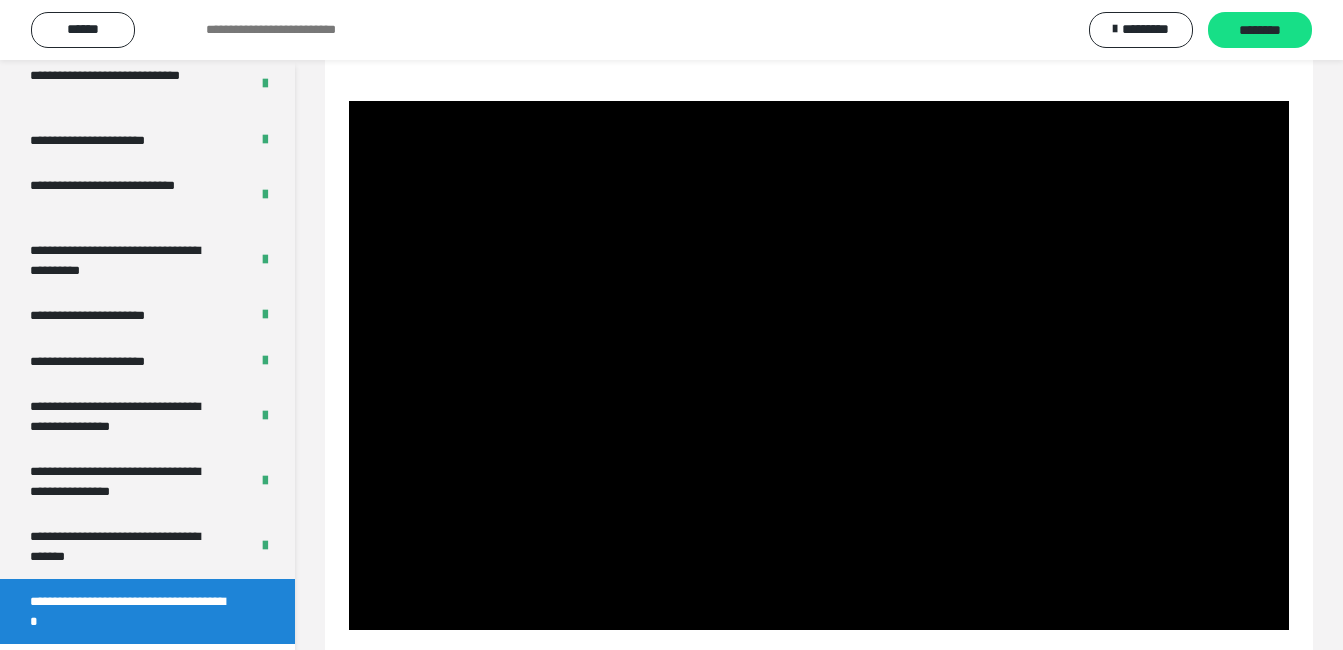 click on "**********" at bounding box center [819, 252] 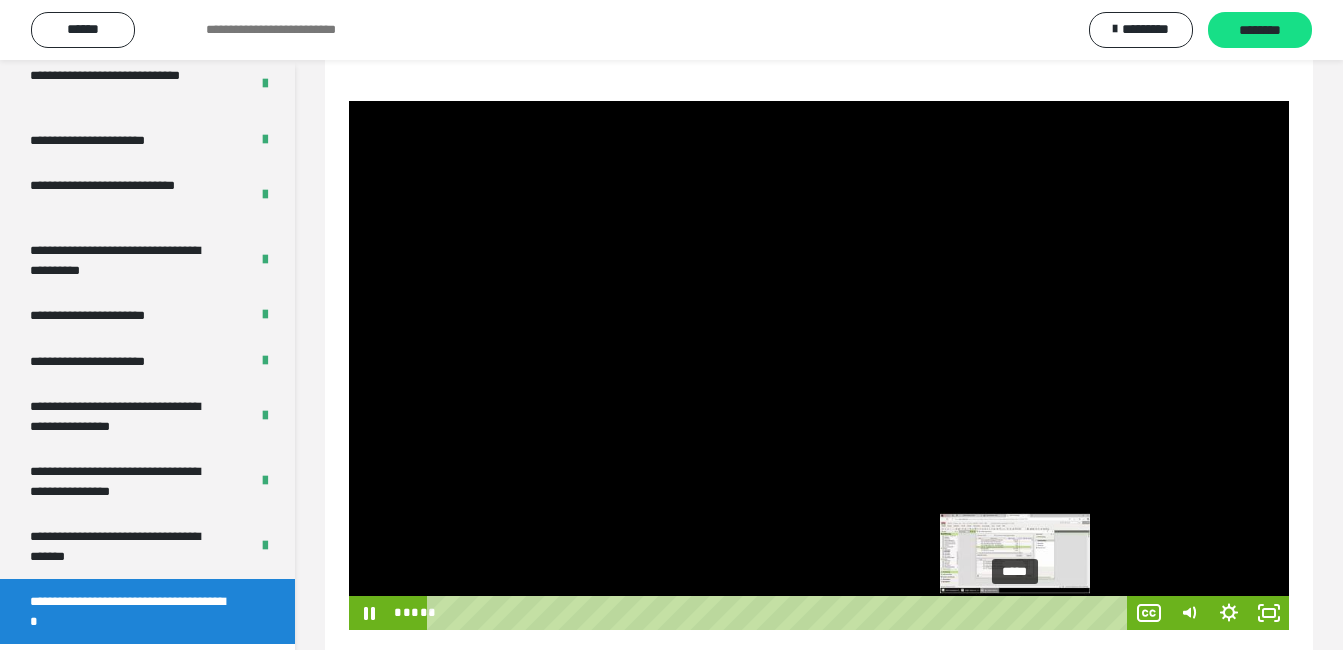 click on "*****" at bounding box center [780, 613] 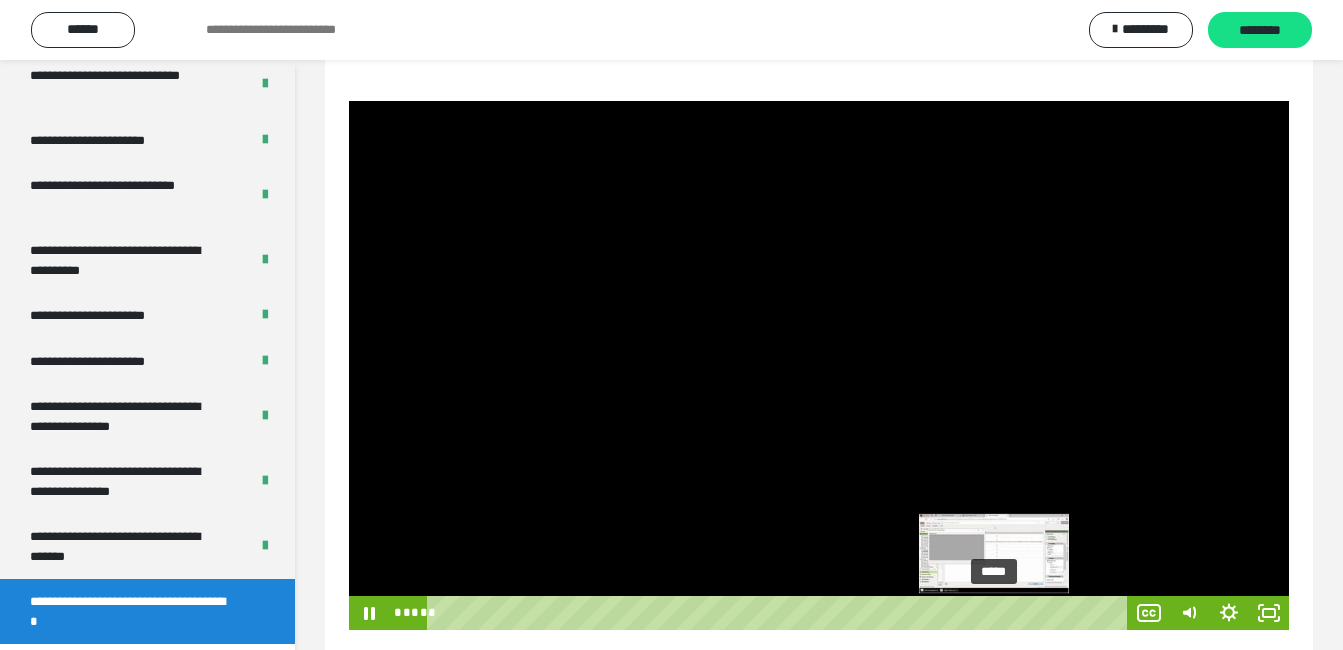 click on "*****" at bounding box center (780, 613) 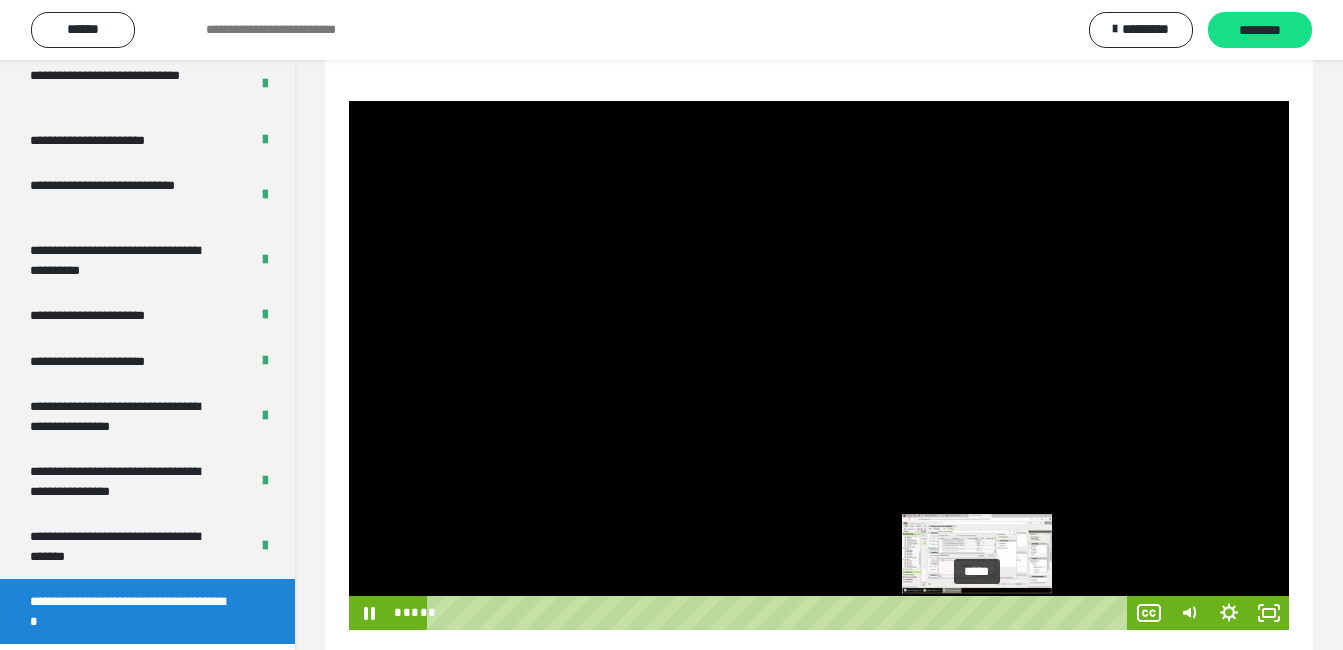 click on "*****" at bounding box center (780, 613) 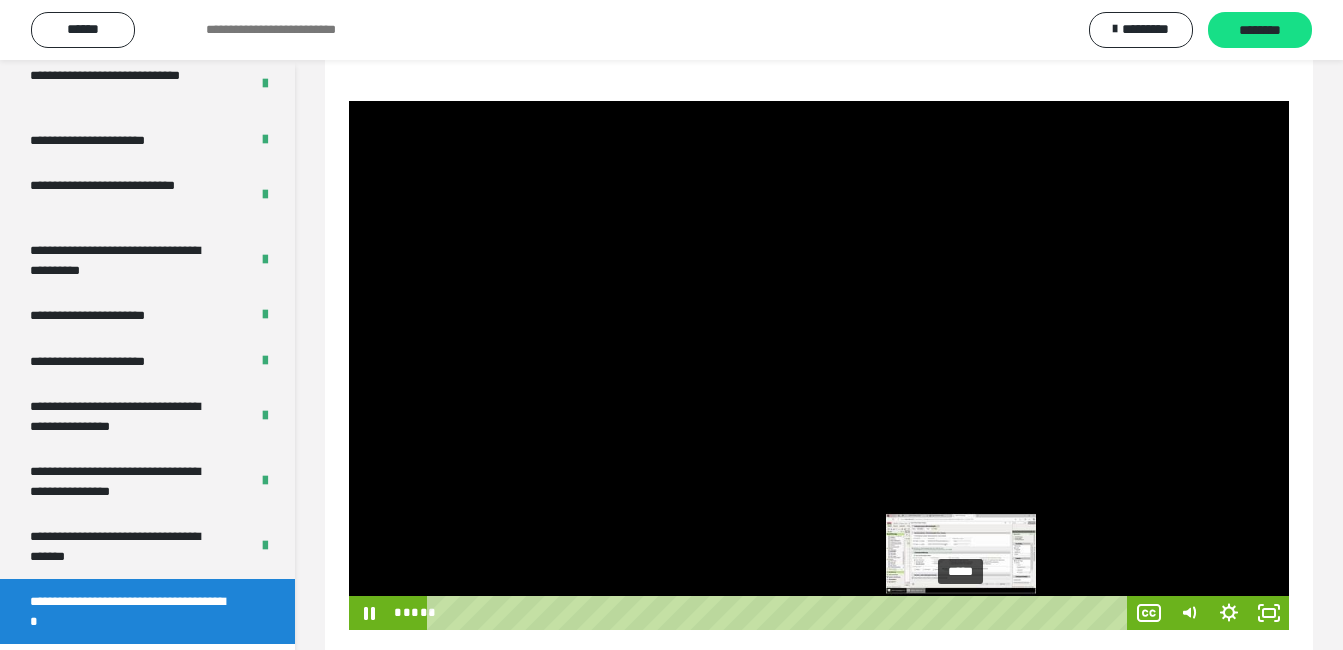 click on "*****" at bounding box center [780, 613] 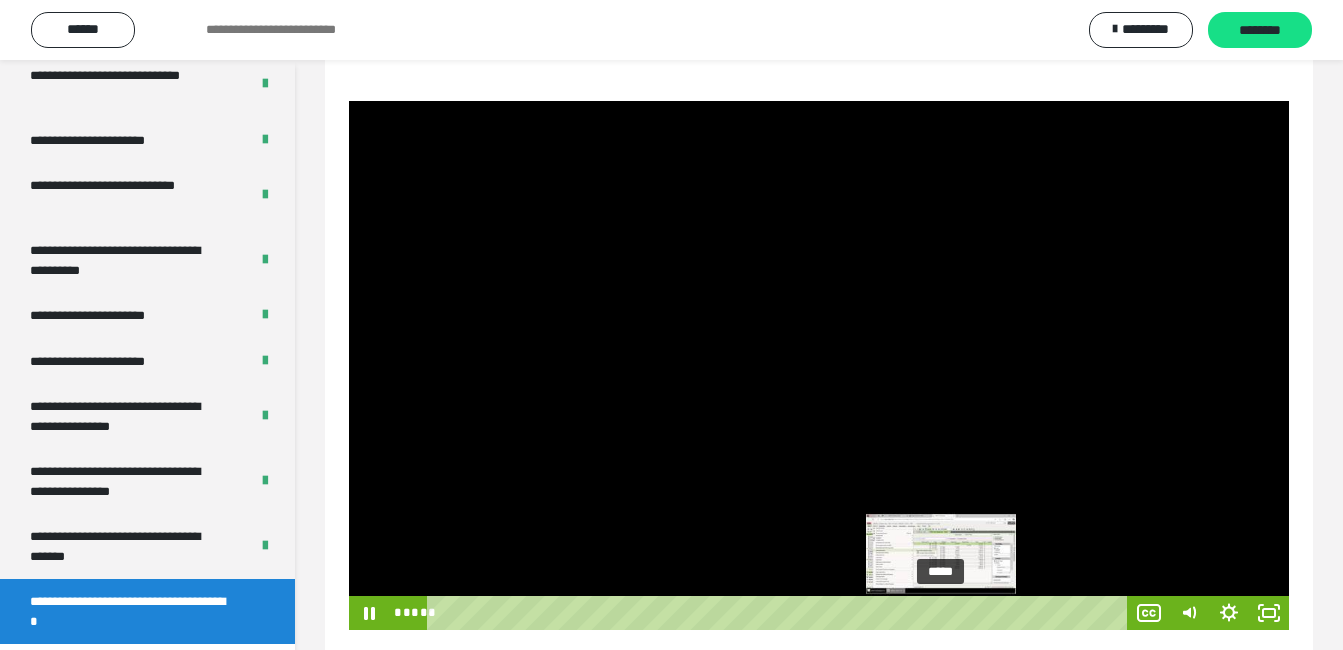 click on "*****" at bounding box center [780, 613] 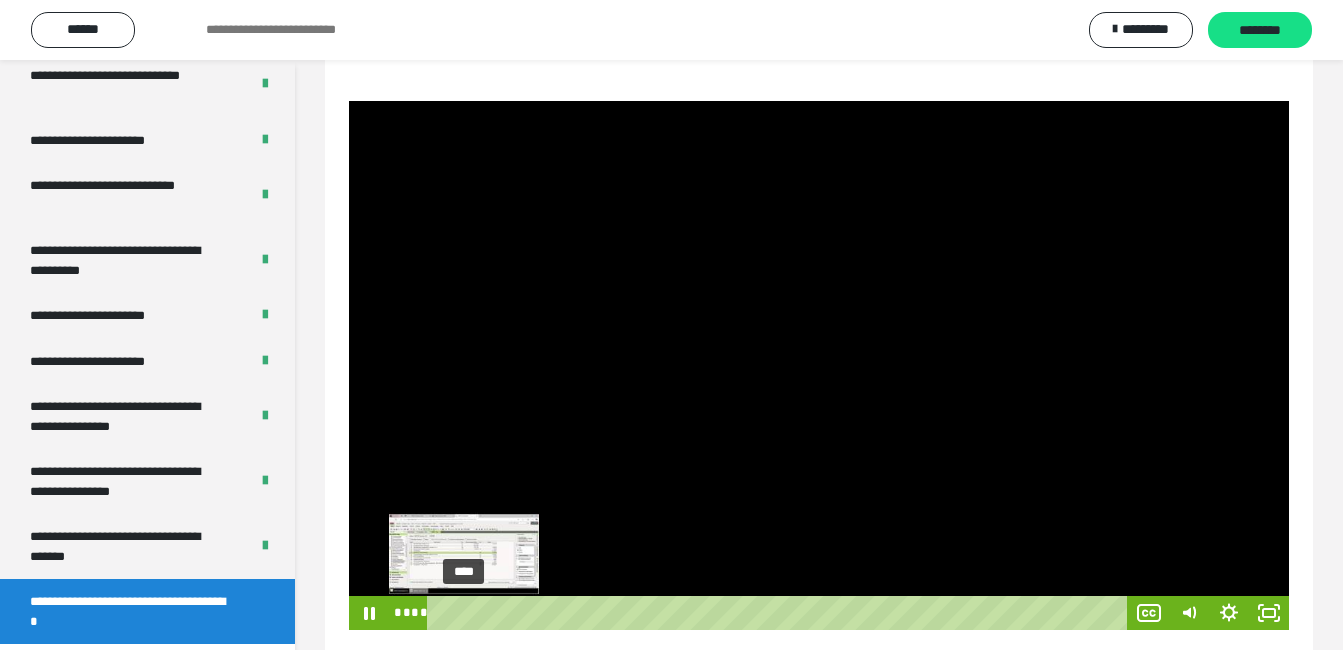 click on "****" at bounding box center (780, 613) 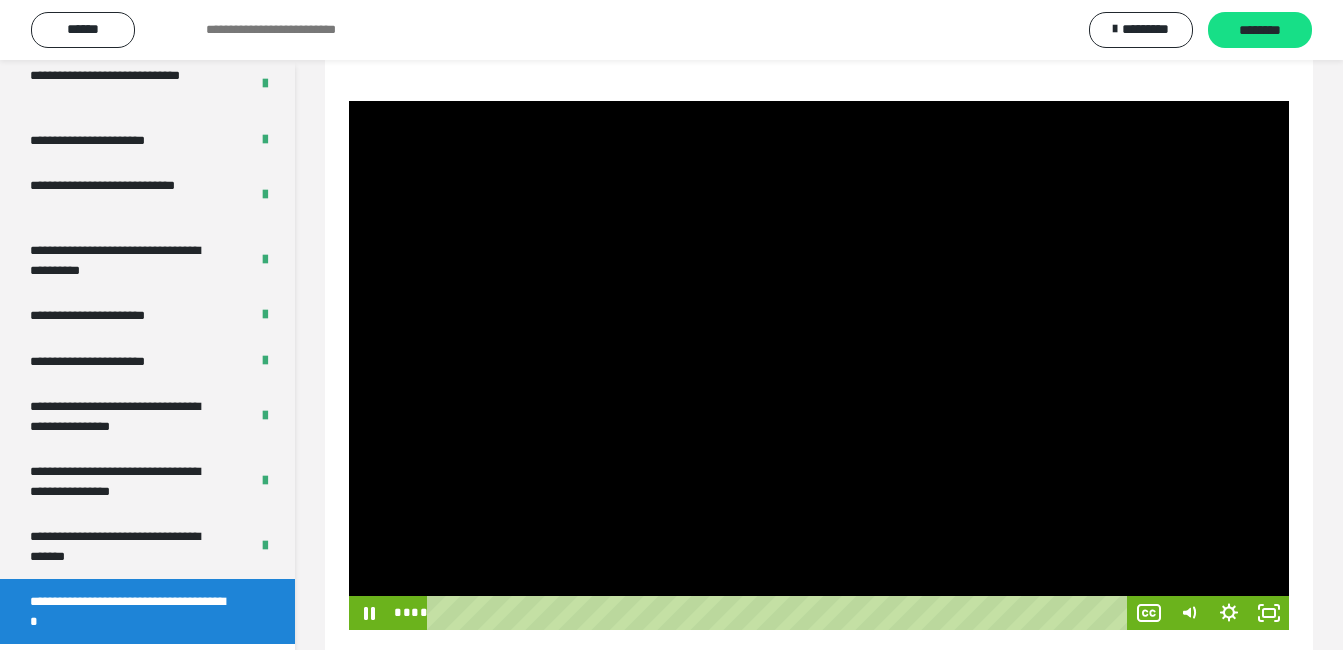 click at bounding box center [819, 365] 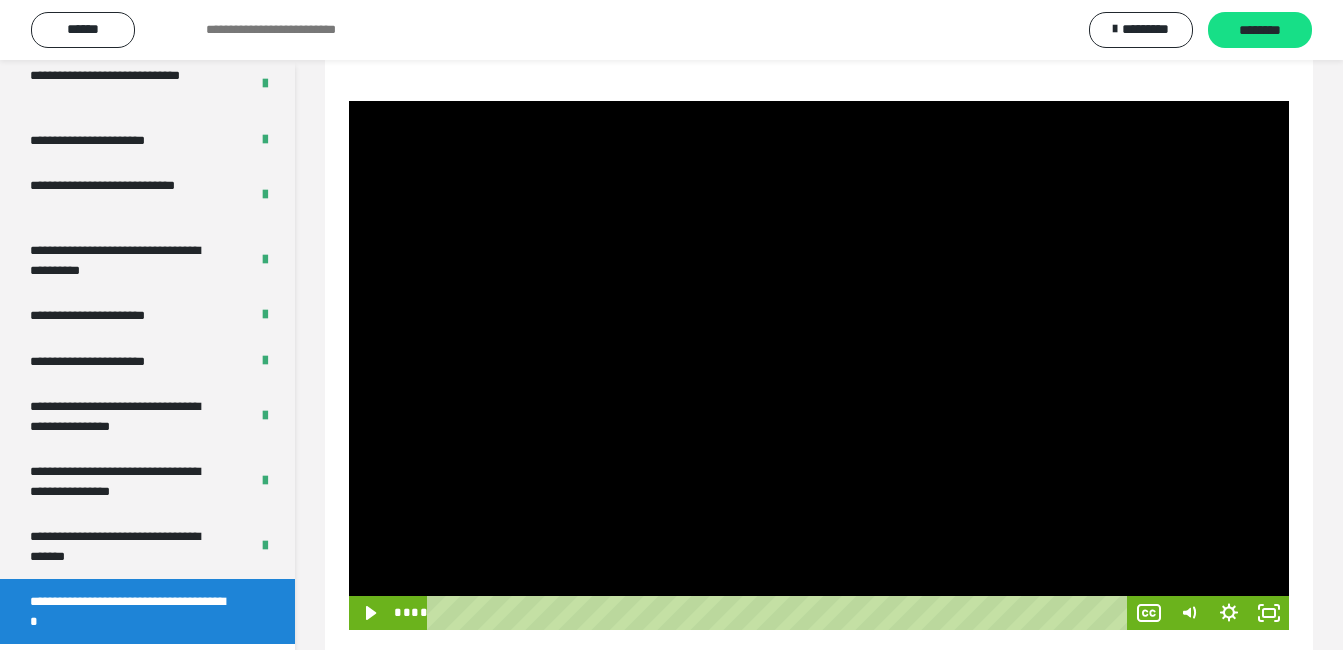 click at bounding box center [819, 365] 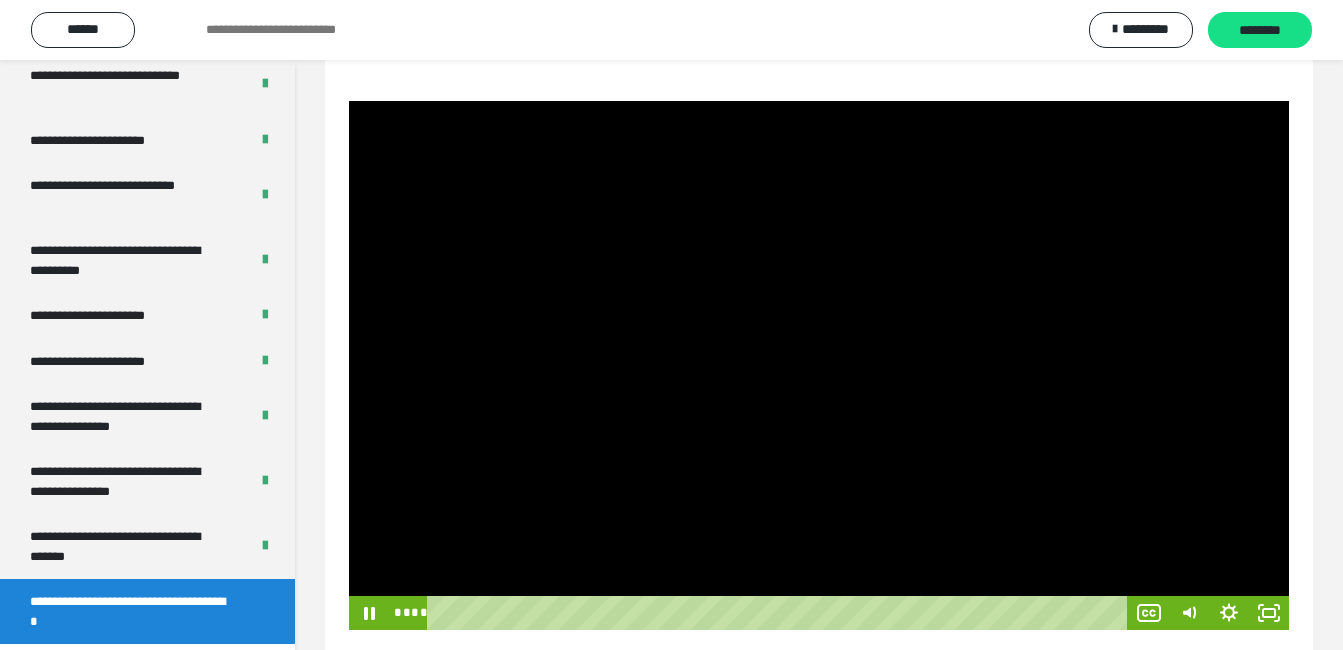 click at bounding box center [819, 365] 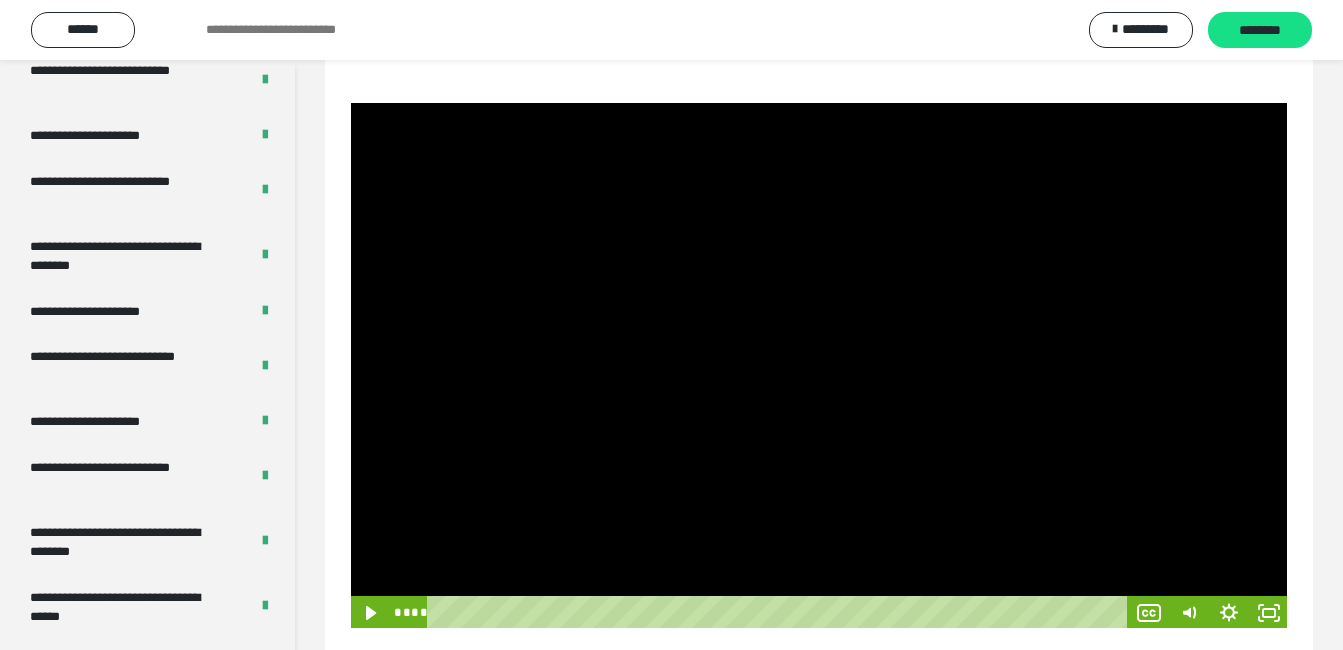 scroll, scrollTop: 3240, scrollLeft: 0, axis: vertical 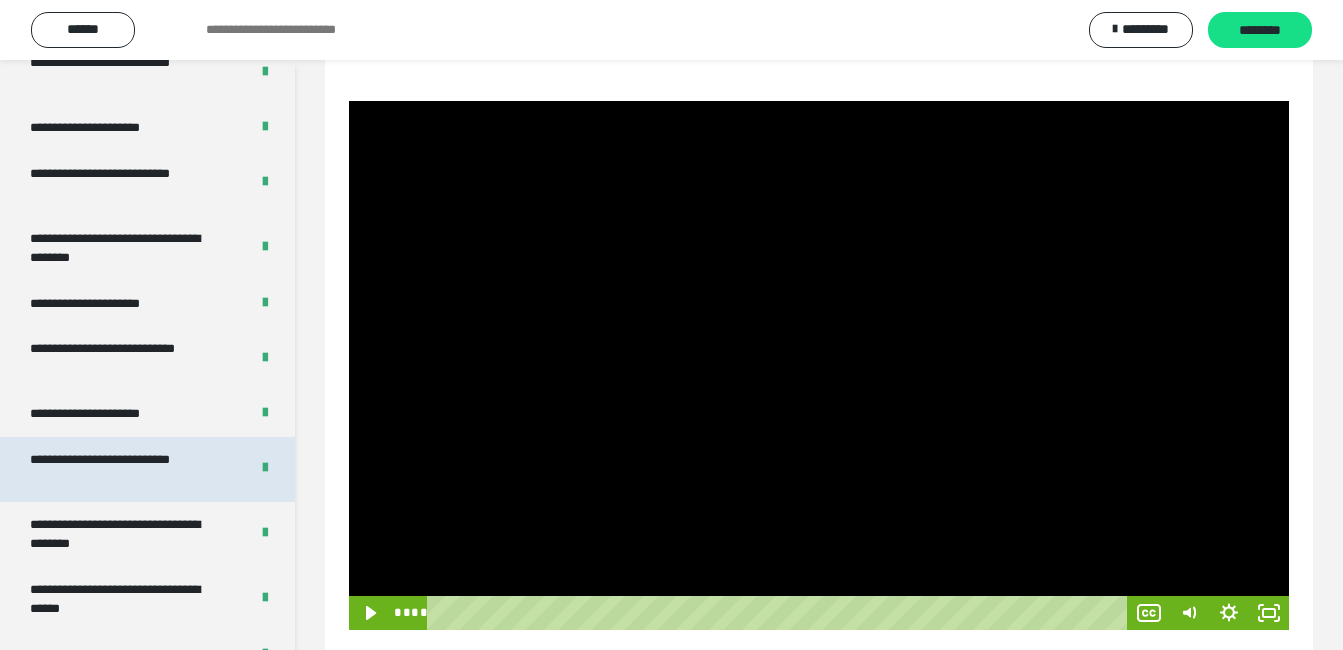 click on "**********" at bounding box center (124, 469) 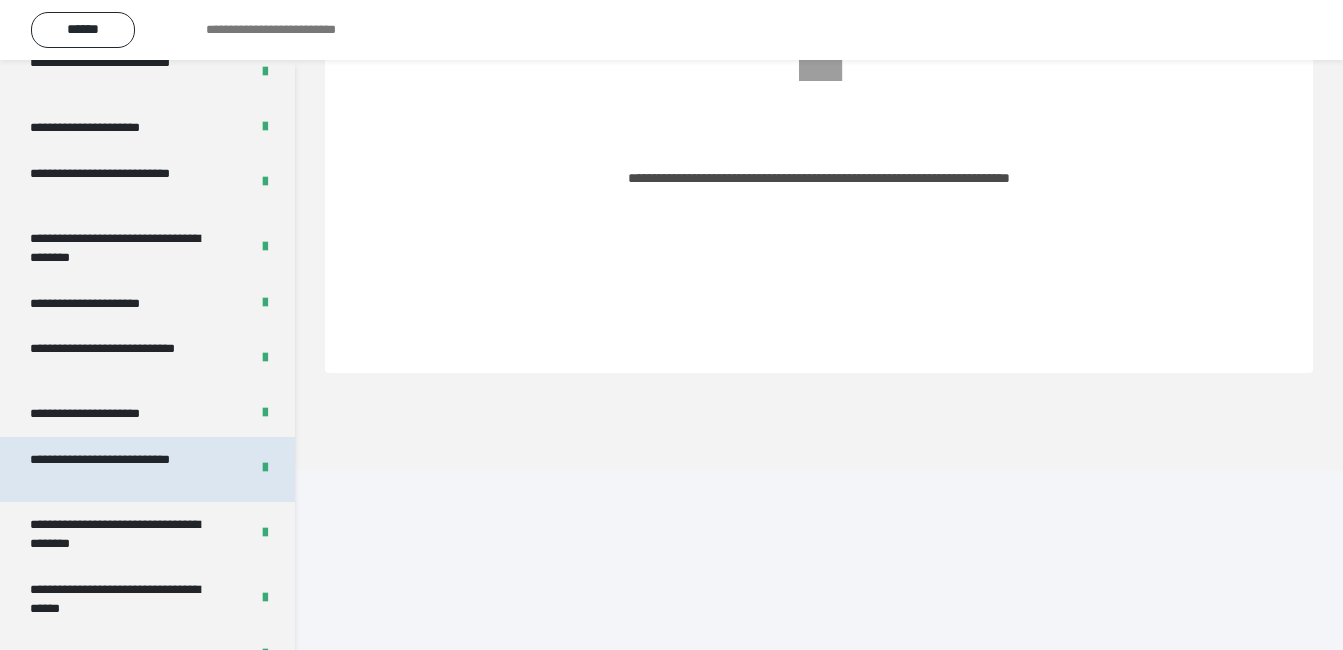 scroll, scrollTop: 60, scrollLeft: 0, axis: vertical 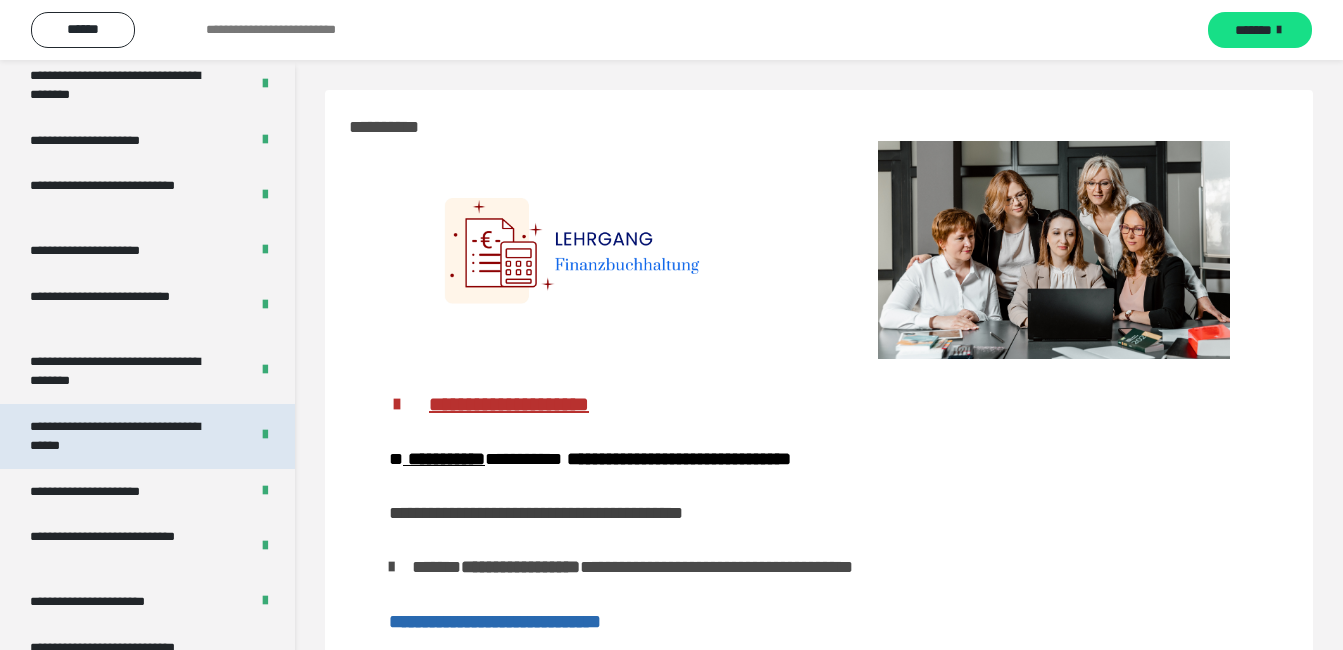 click on "**********" at bounding box center (124, 436) 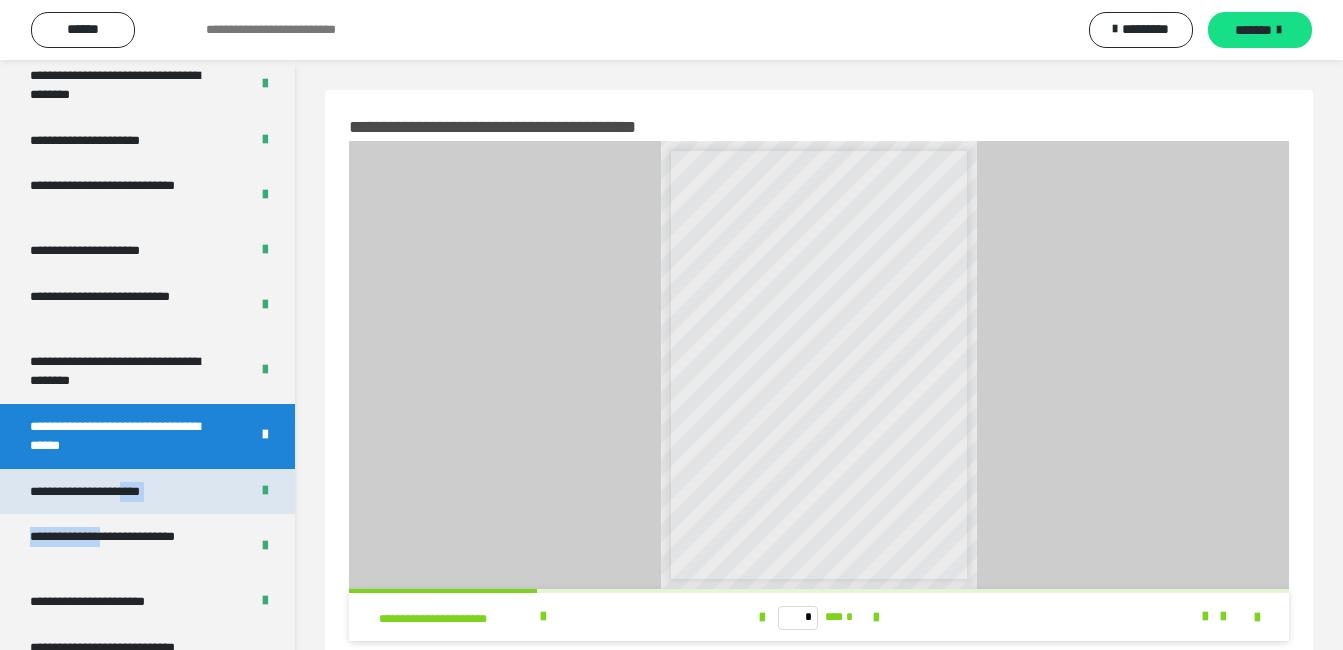 drag, startPoint x: 148, startPoint y: 493, endPoint x: 181, endPoint y: 476, distance: 37.12142 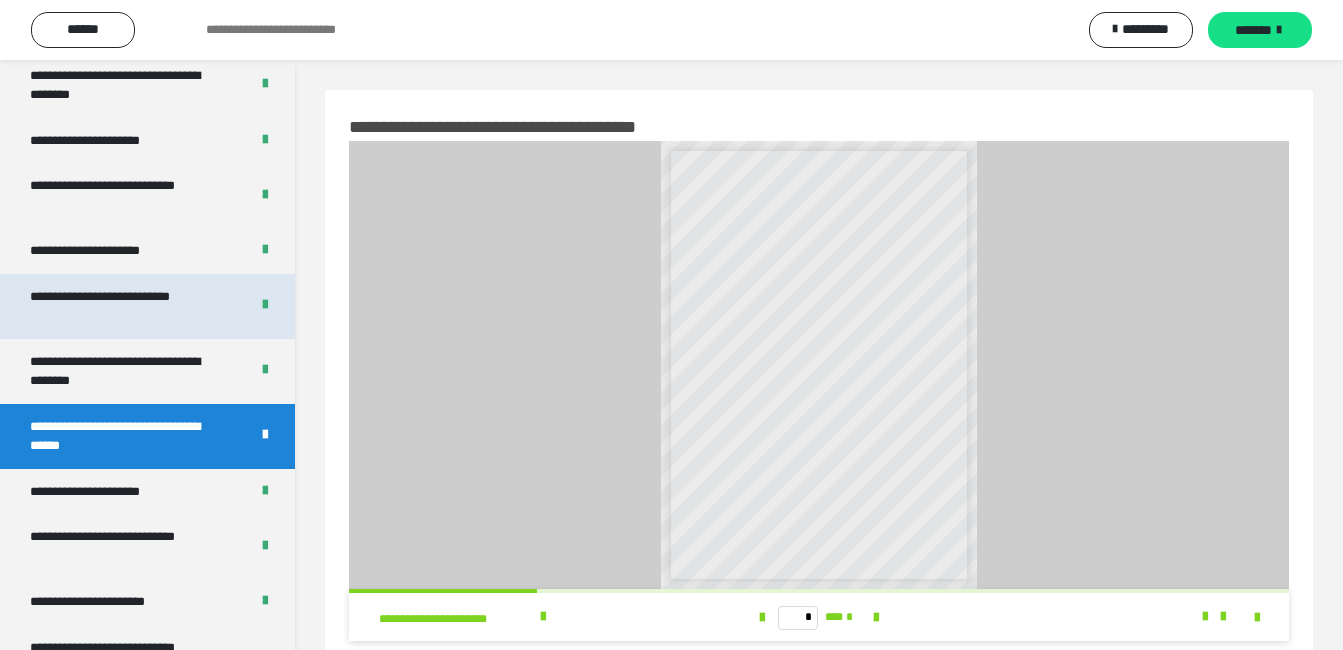drag, startPoint x: 181, startPoint y: 476, endPoint x: 147, endPoint y: 294, distance: 185.14859 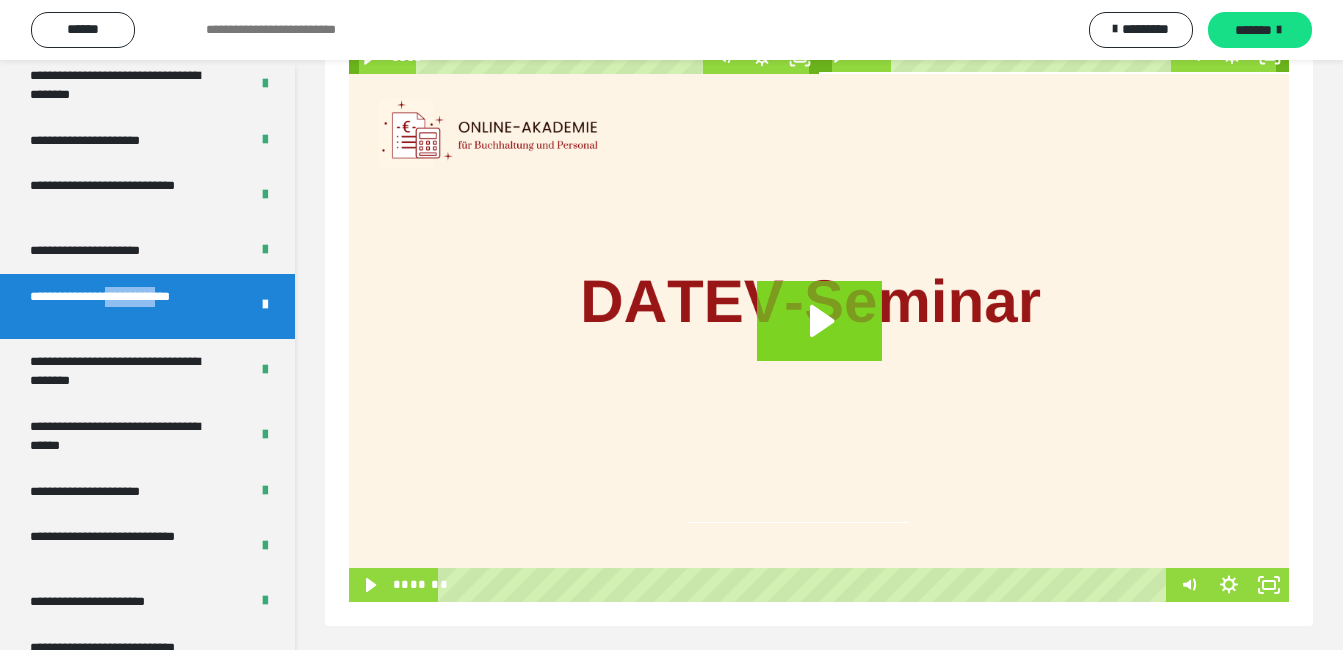 scroll, scrollTop: 326, scrollLeft: 0, axis: vertical 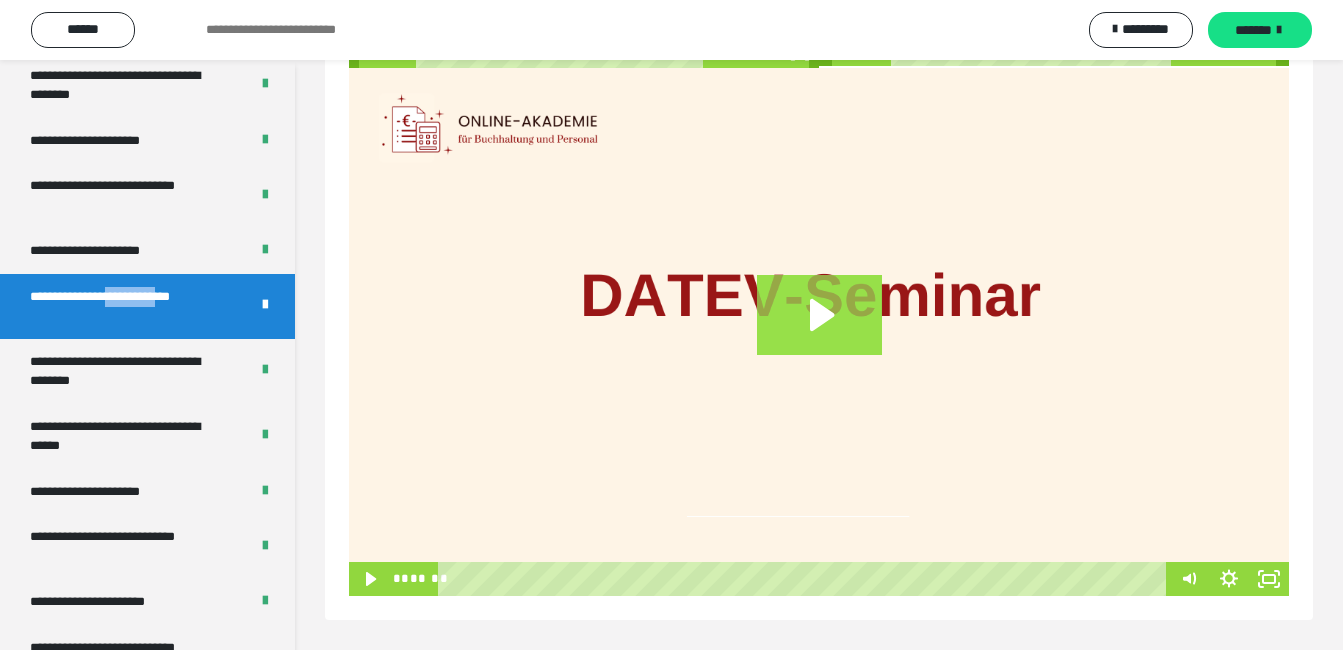 click 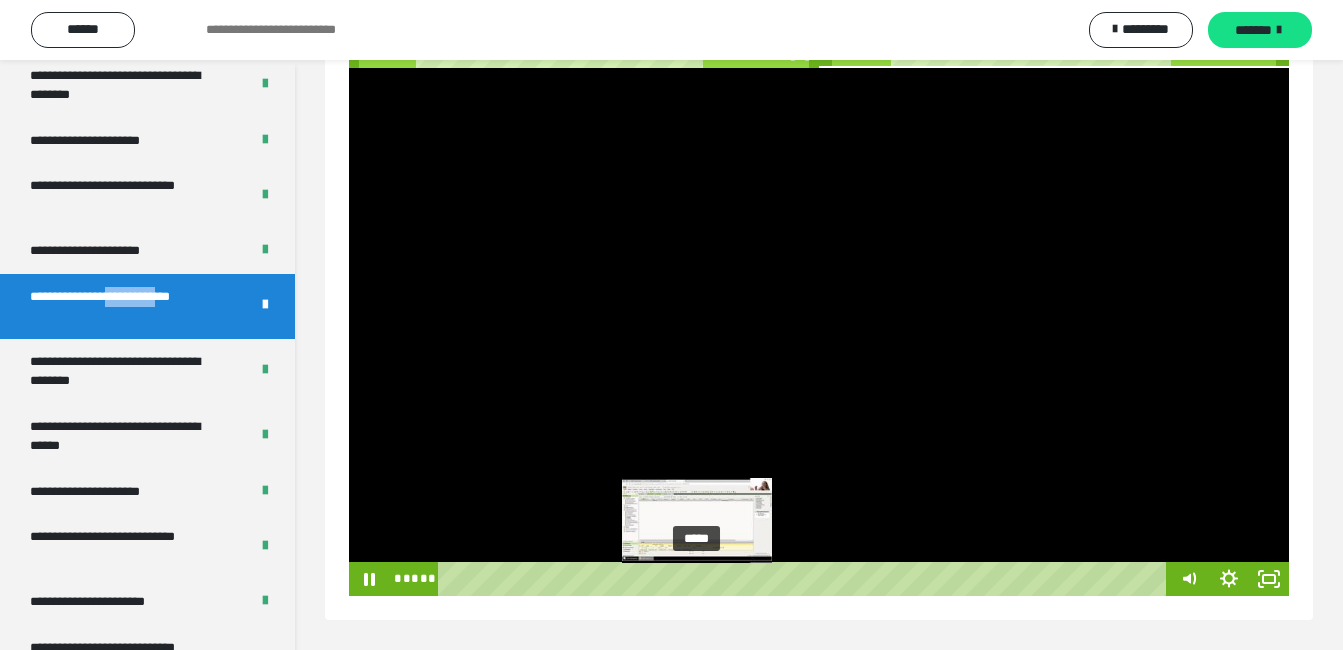 click on "*****" at bounding box center (805, 579) 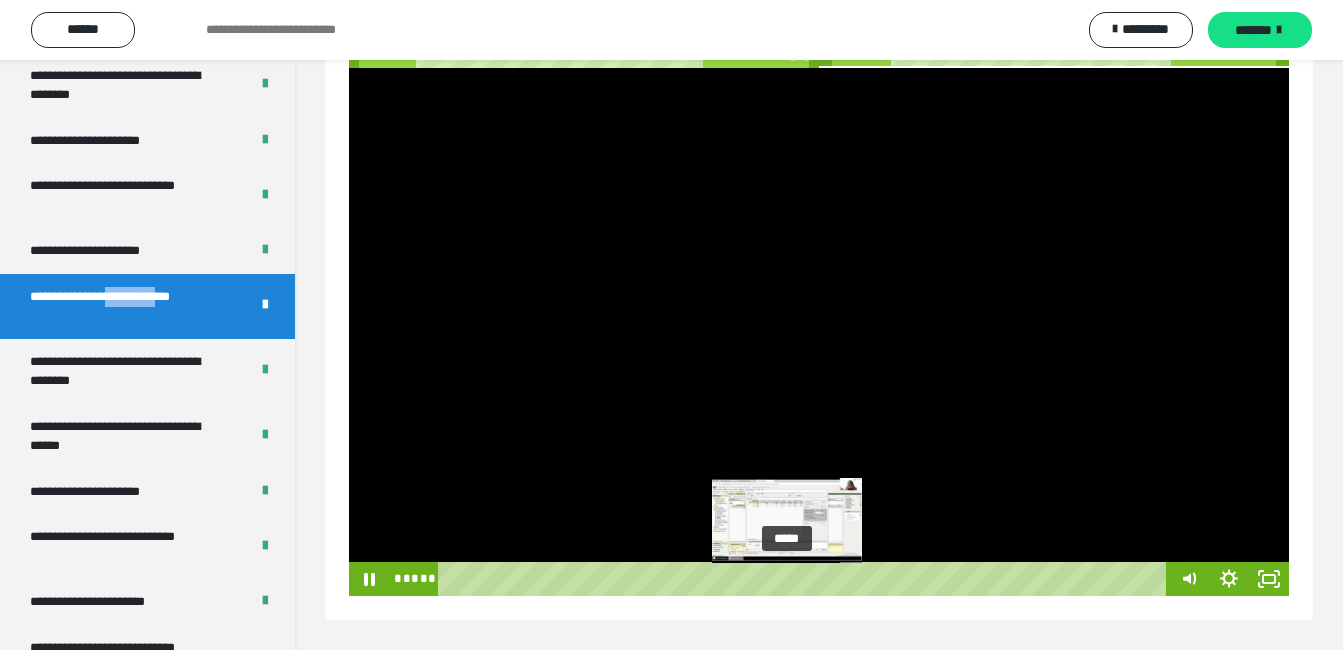 click on "*****" at bounding box center (805, 579) 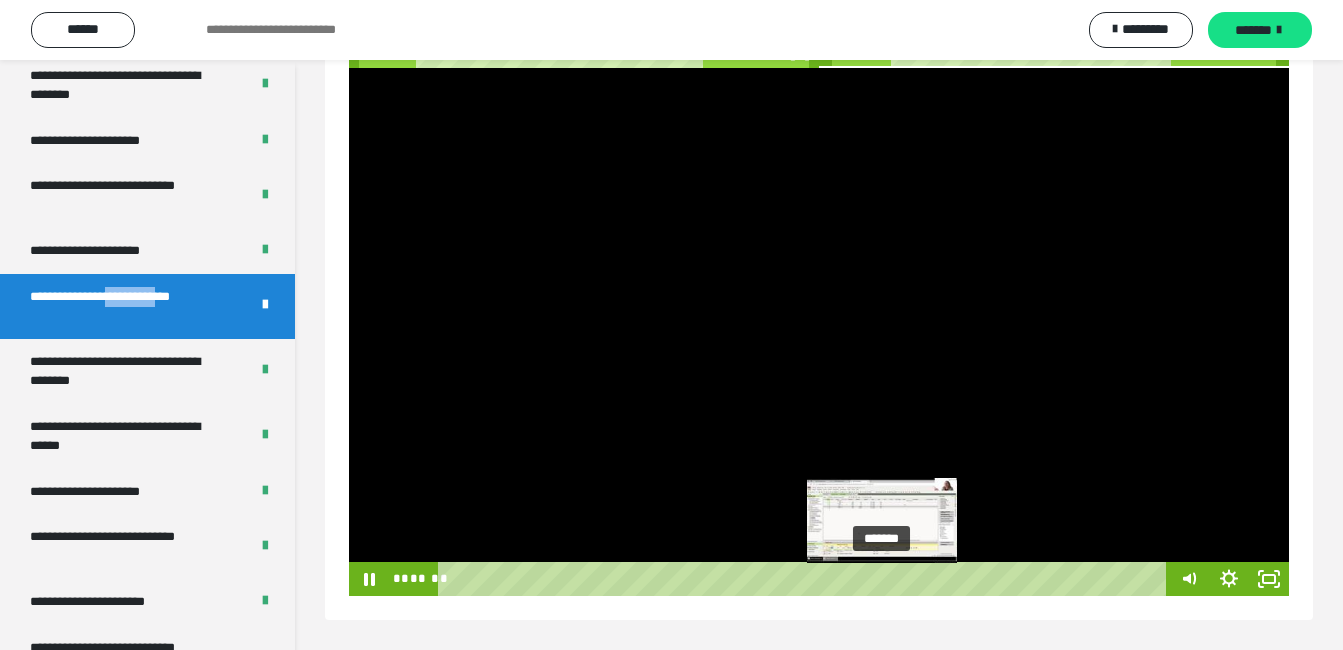 click on "*******" at bounding box center (805, 579) 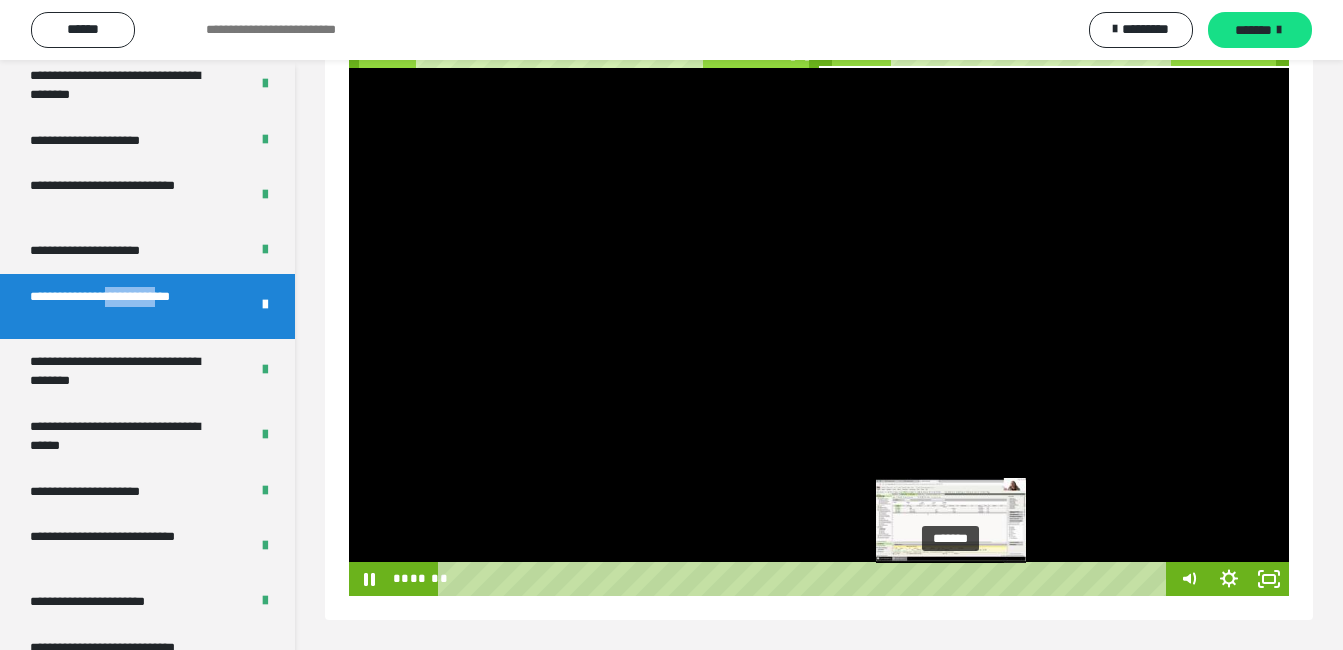 click on "*******" at bounding box center [805, 579] 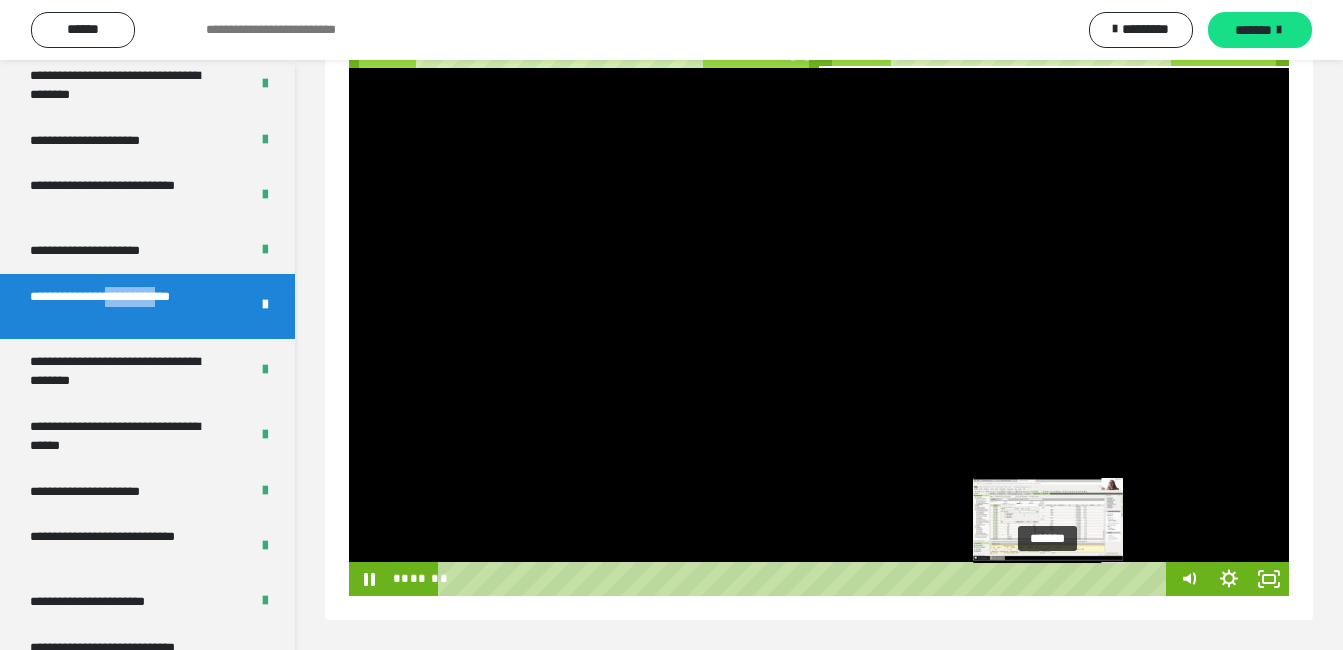 click on "*******" at bounding box center [805, 579] 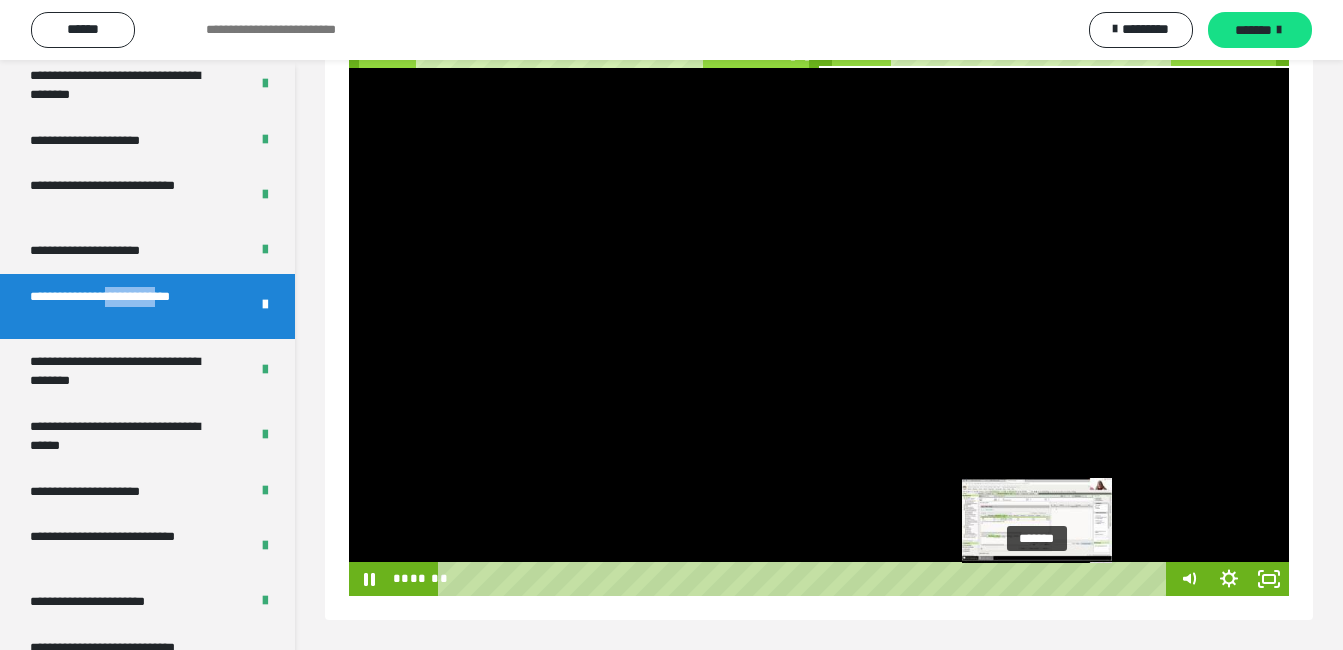 click on "*******" at bounding box center (805, 579) 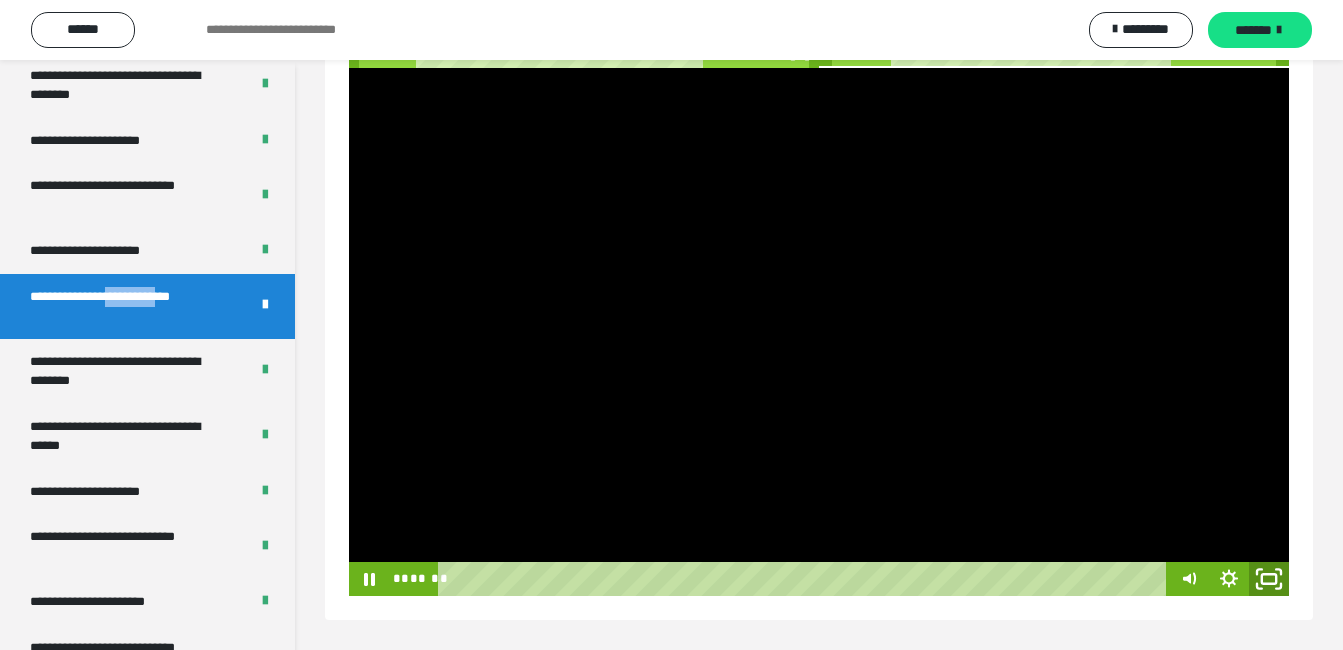 click 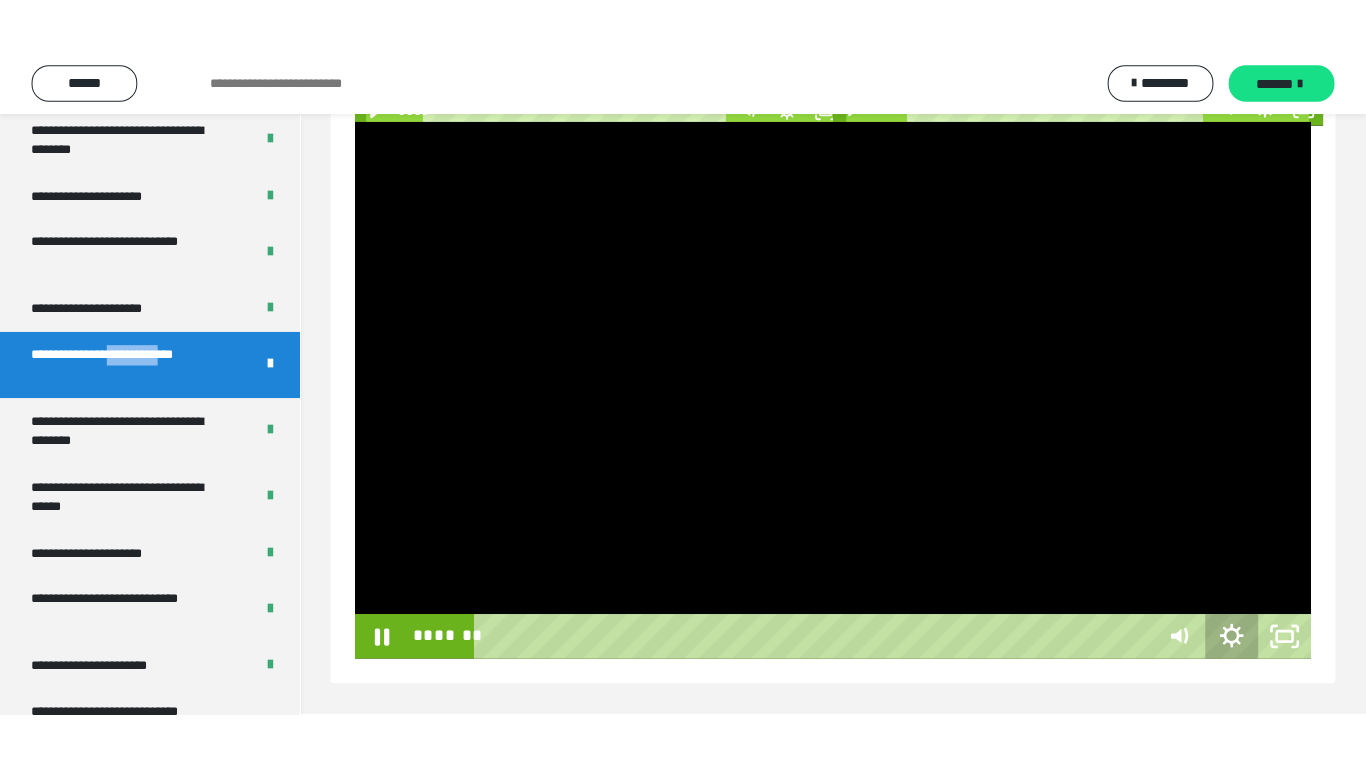 scroll, scrollTop: 227, scrollLeft: 0, axis: vertical 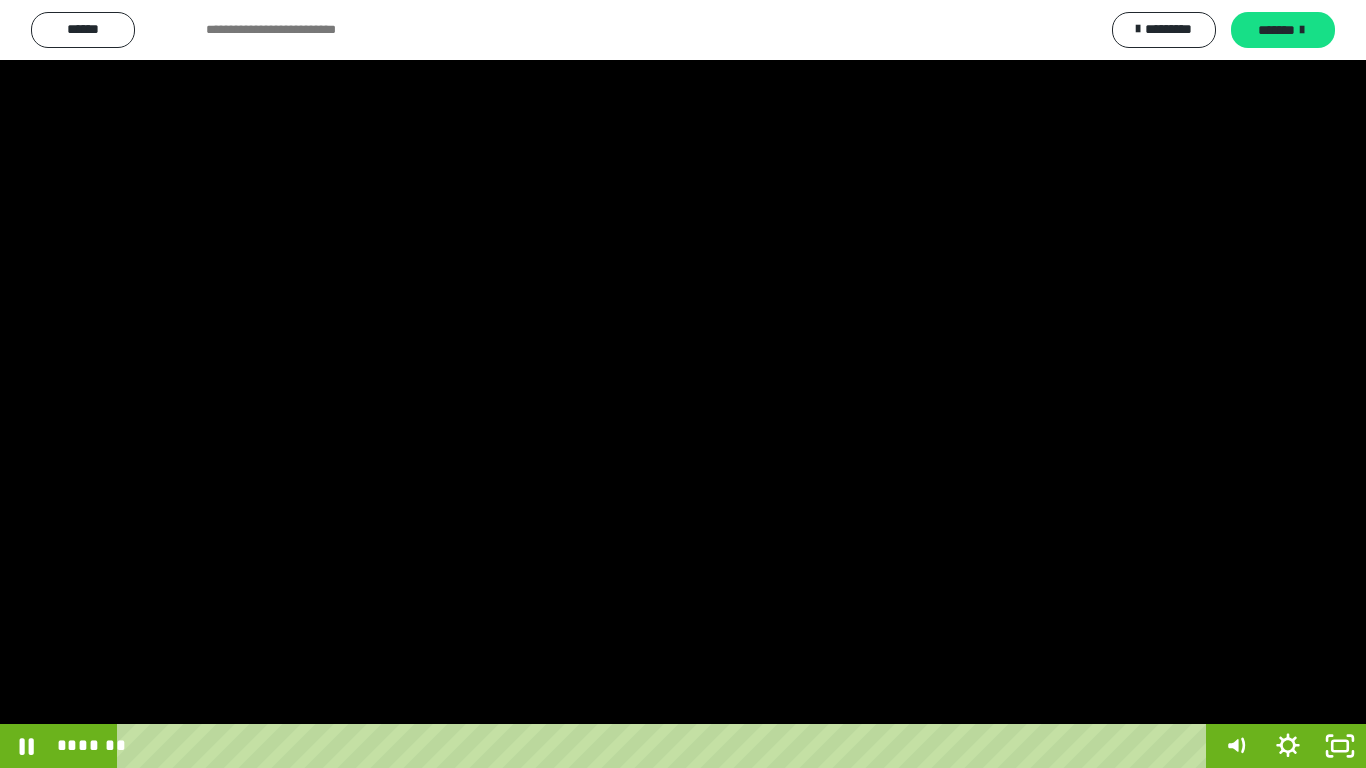 click at bounding box center (683, 384) 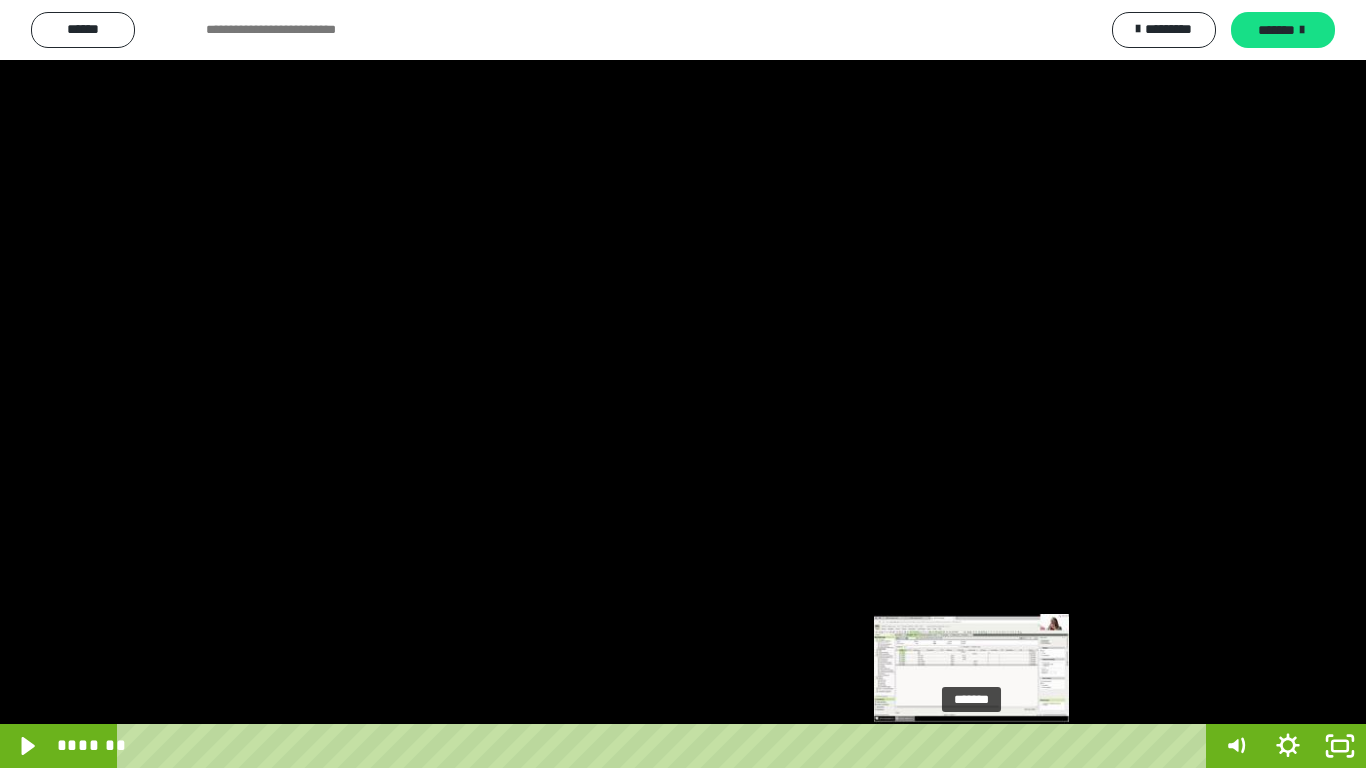 click on "*******" at bounding box center [666, 746] 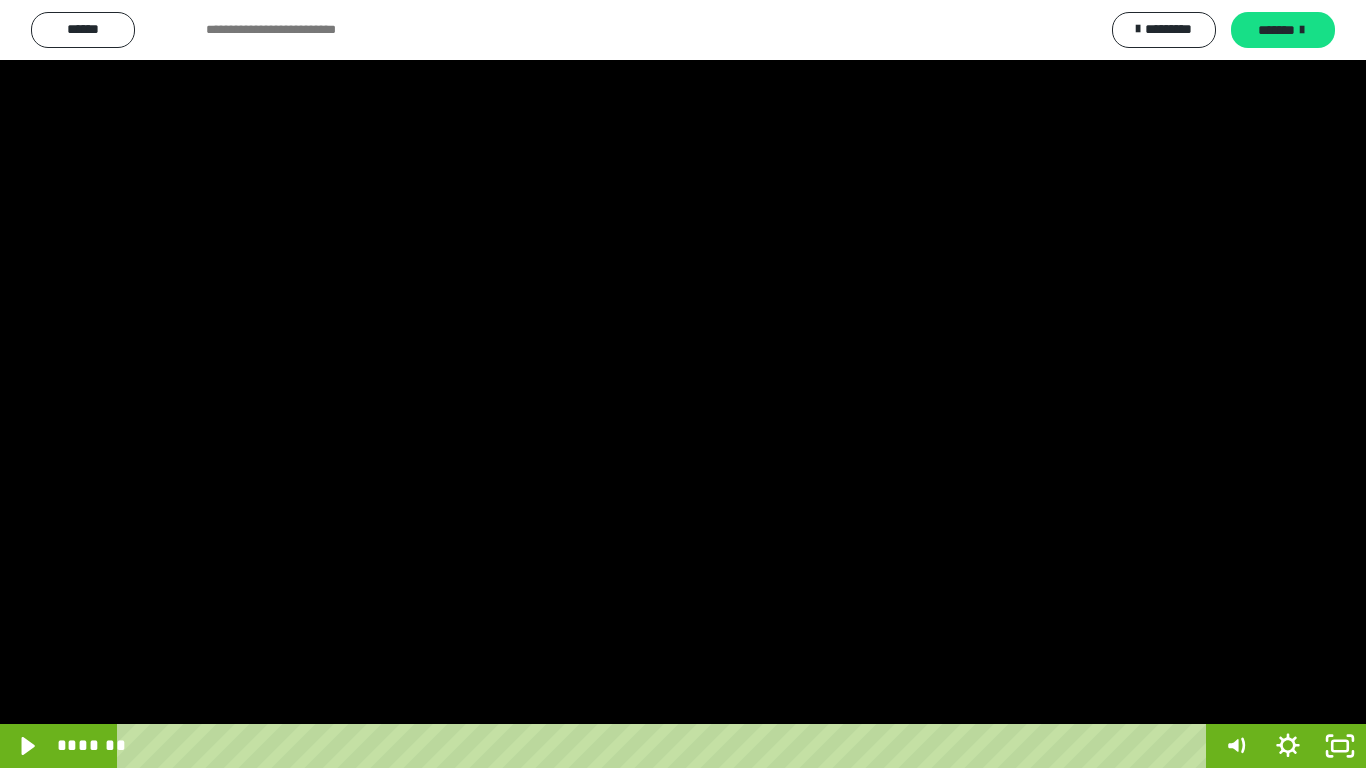 click at bounding box center [683, 384] 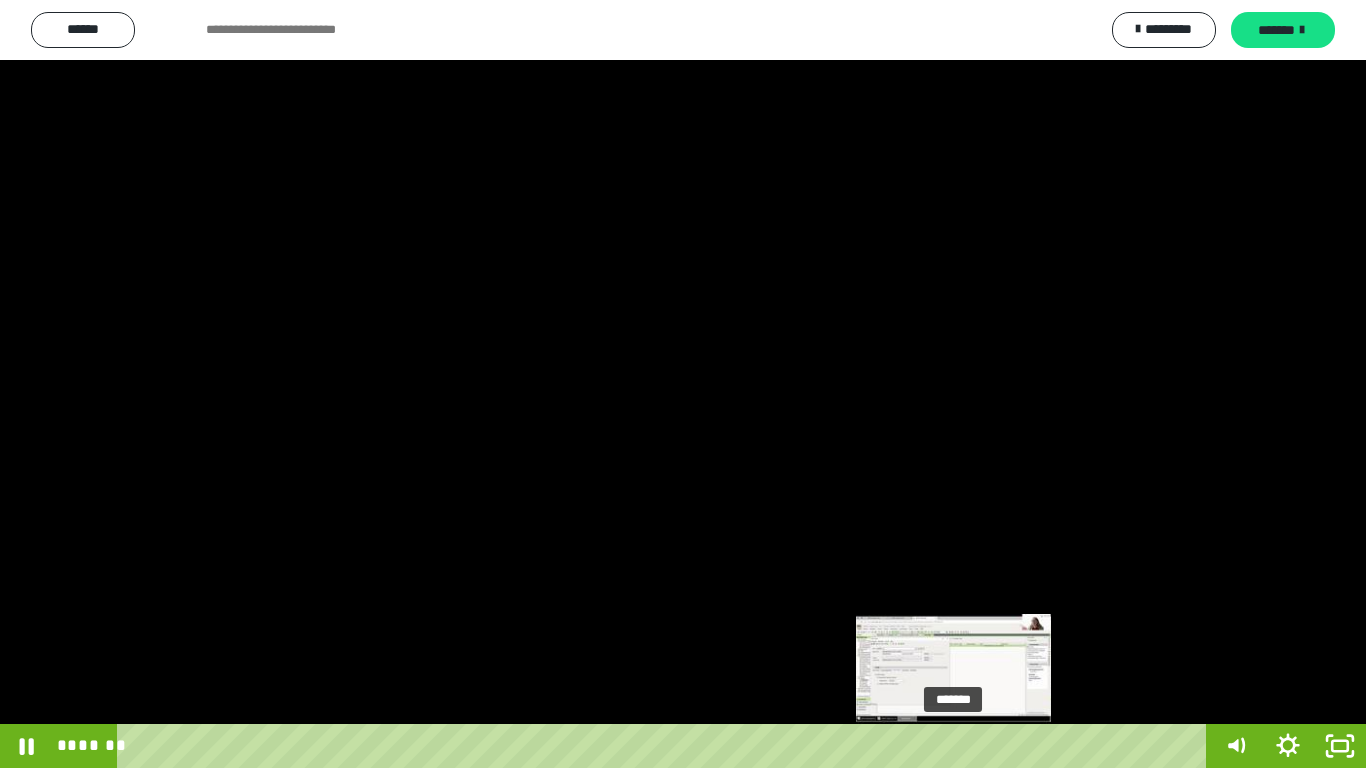 click on "*******" at bounding box center (666, 746) 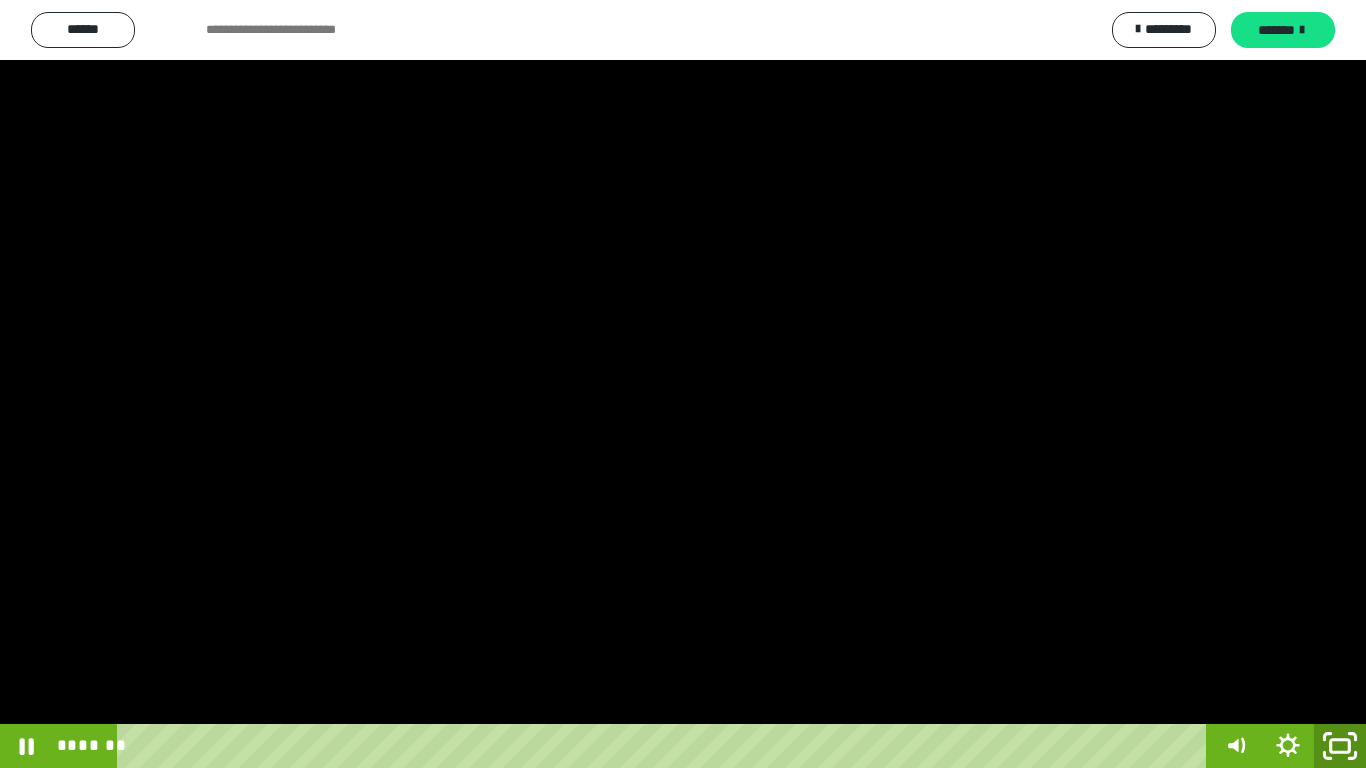 click 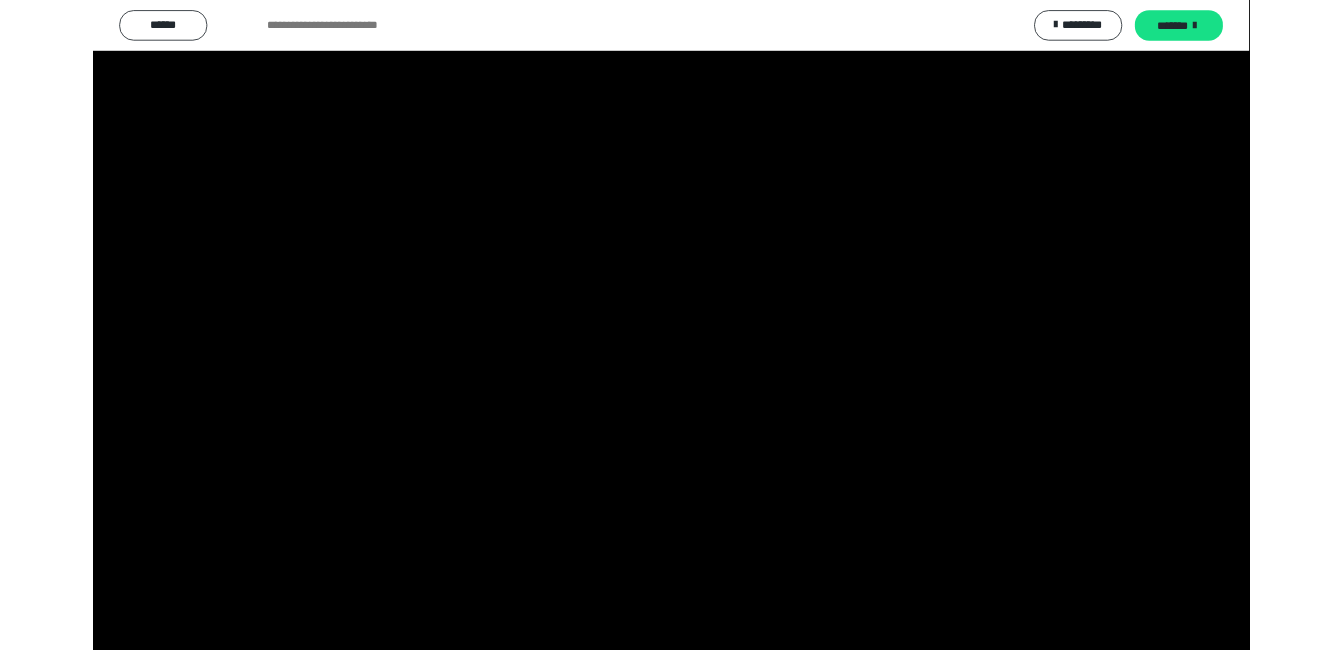 scroll, scrollTop: 212, scrollLeft: 0, axis: vertical 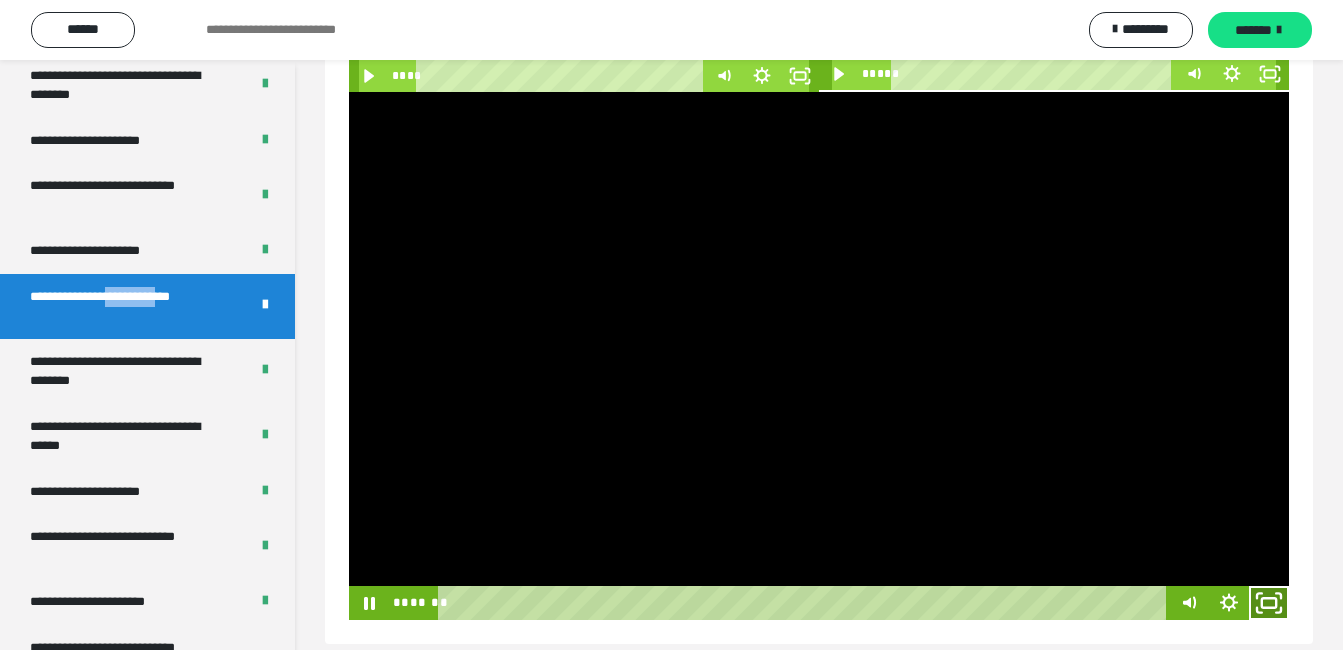 click 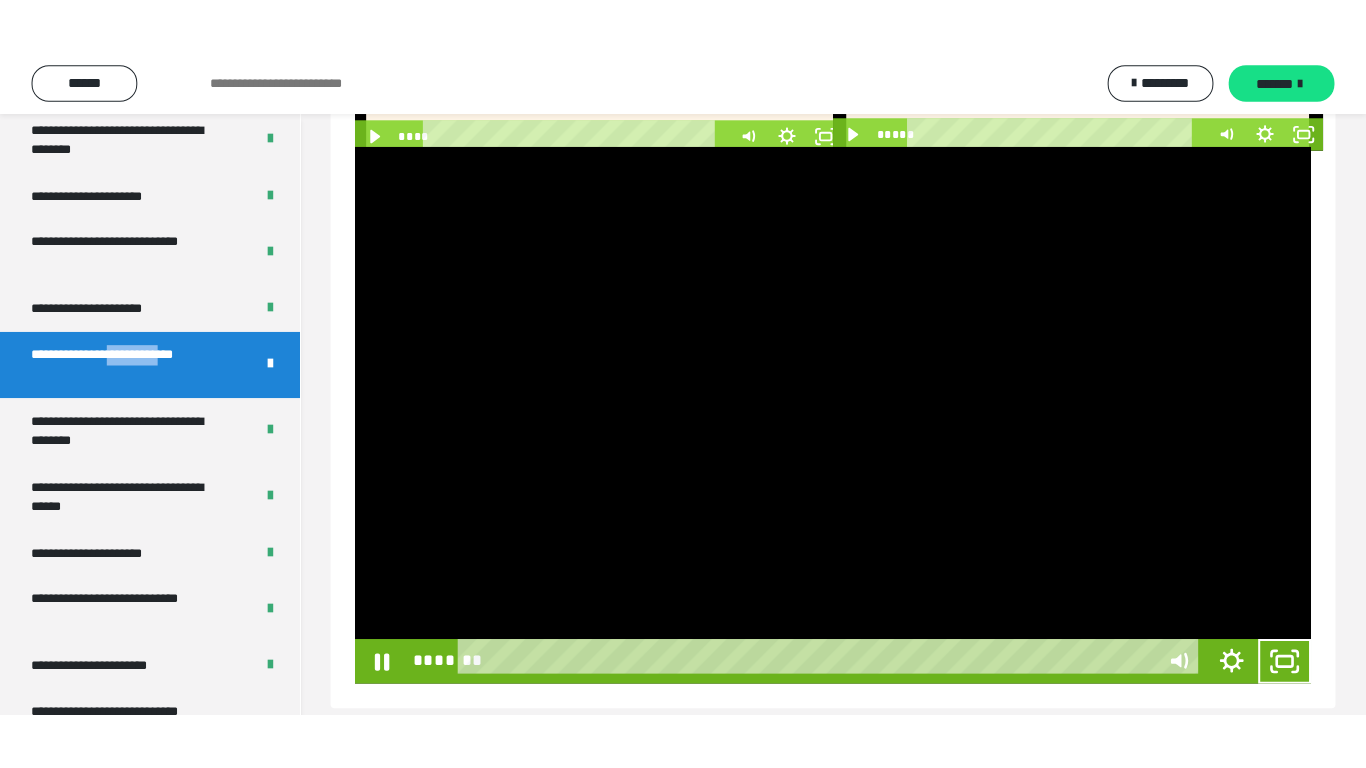 scroll, scrollTop: 227, scrollLeft: 0, axis: vertical 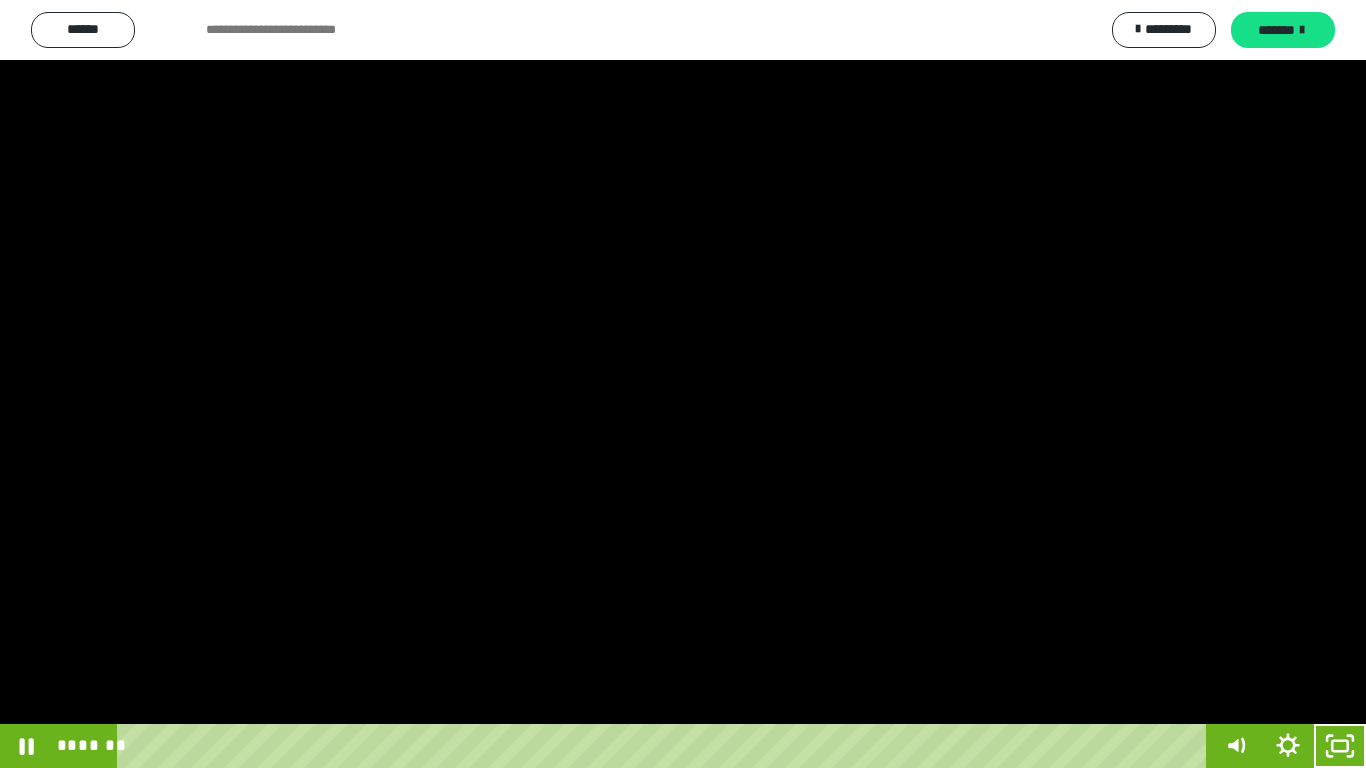 click at bounding box center [683, 384] 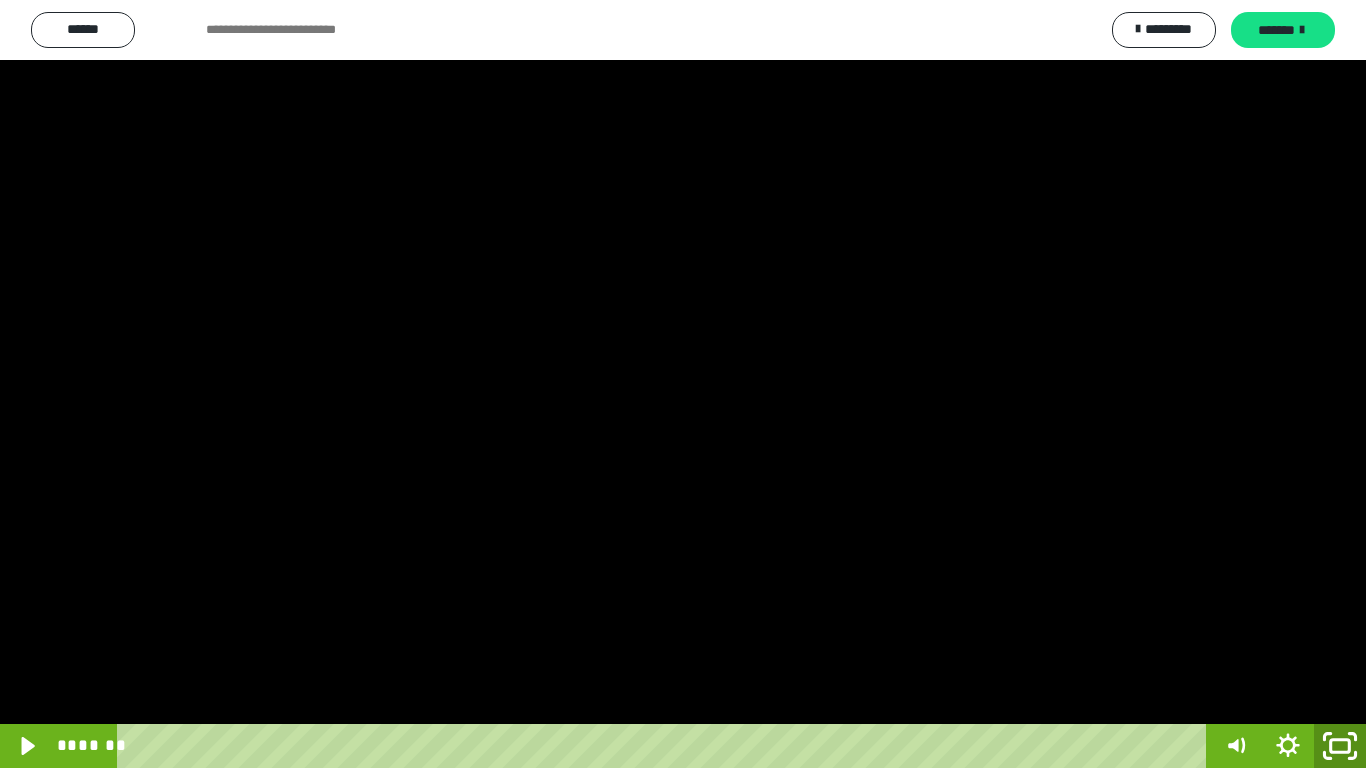 click 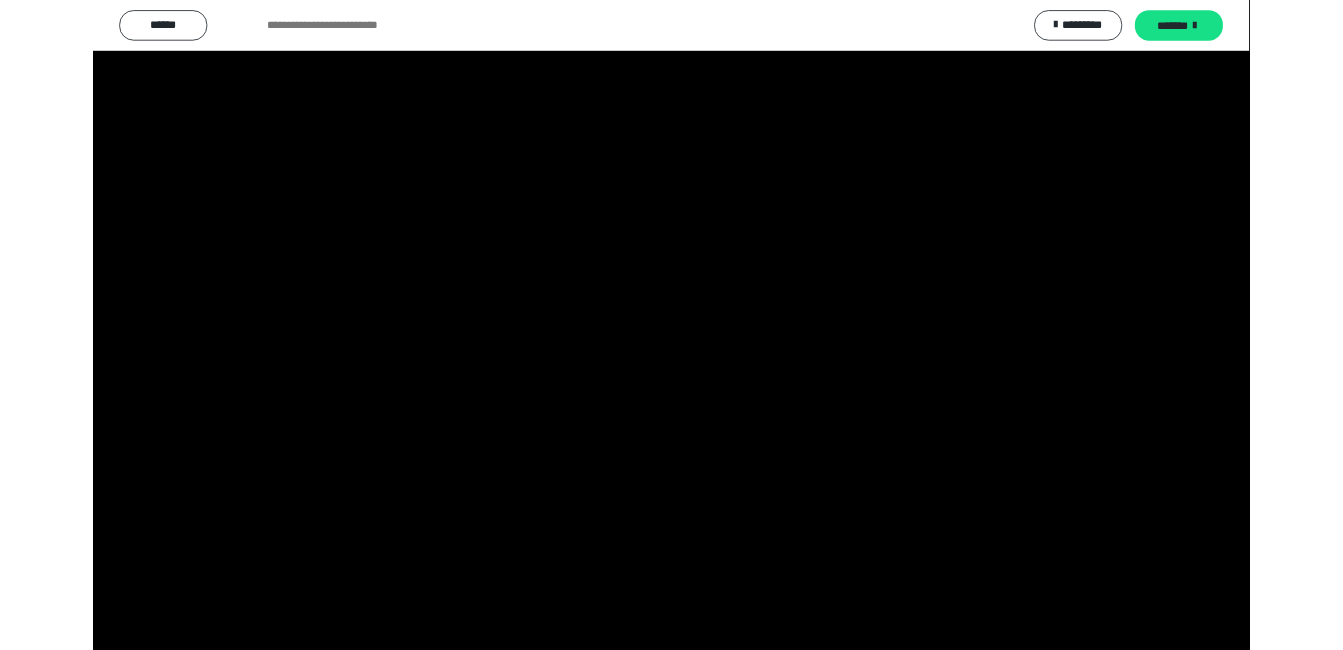 scroll, scrollTop: 212, scrollLeft: 0, axis: vertical 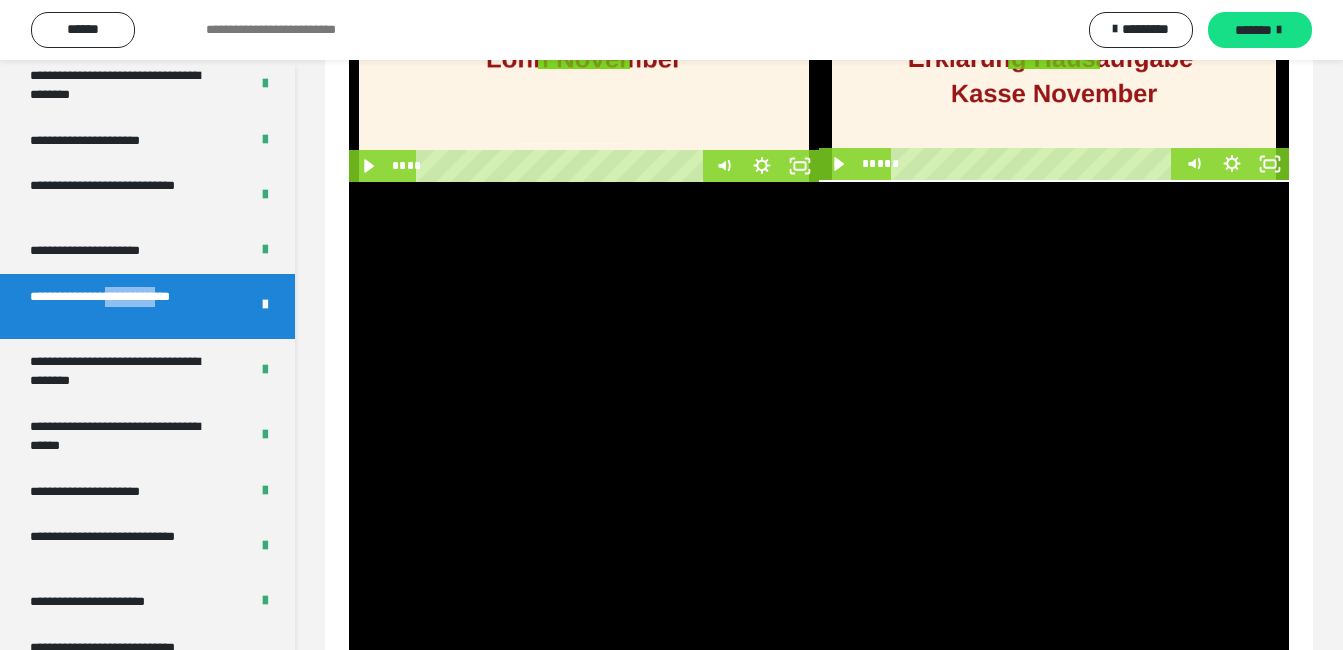 click at bounding box center (819, 446) 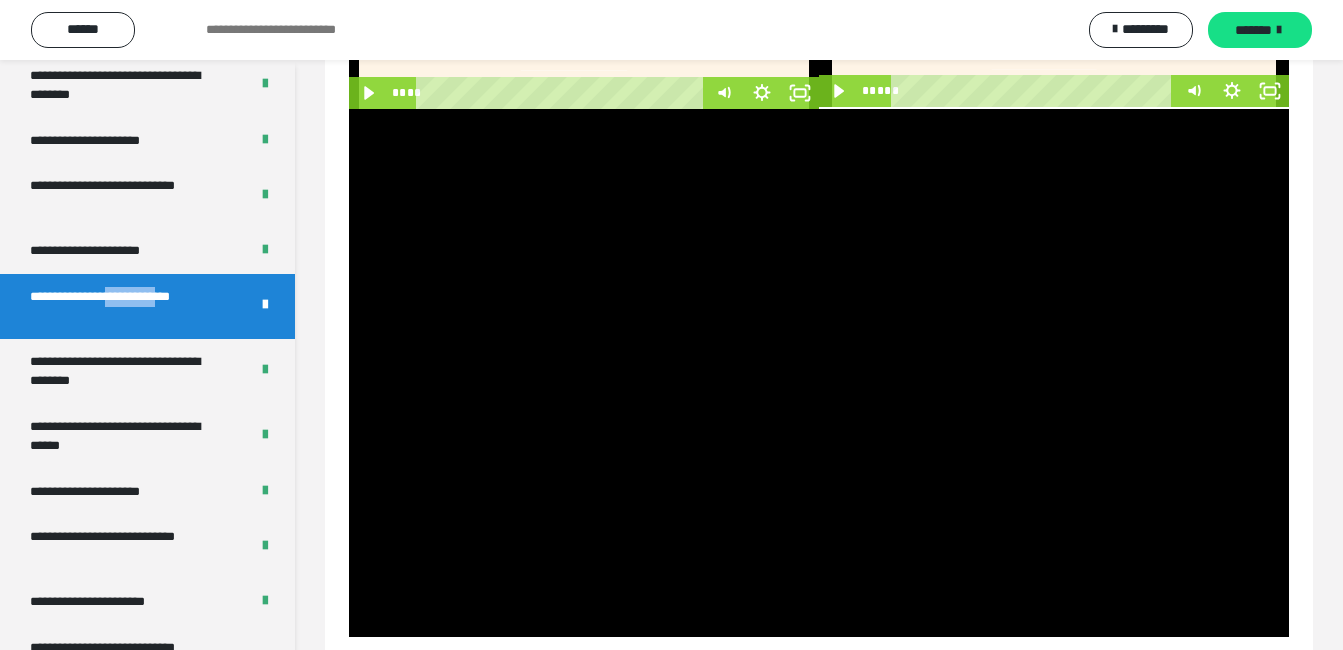 scroll, scrollTop: 275, scrollLeft: 0, axis: vertical 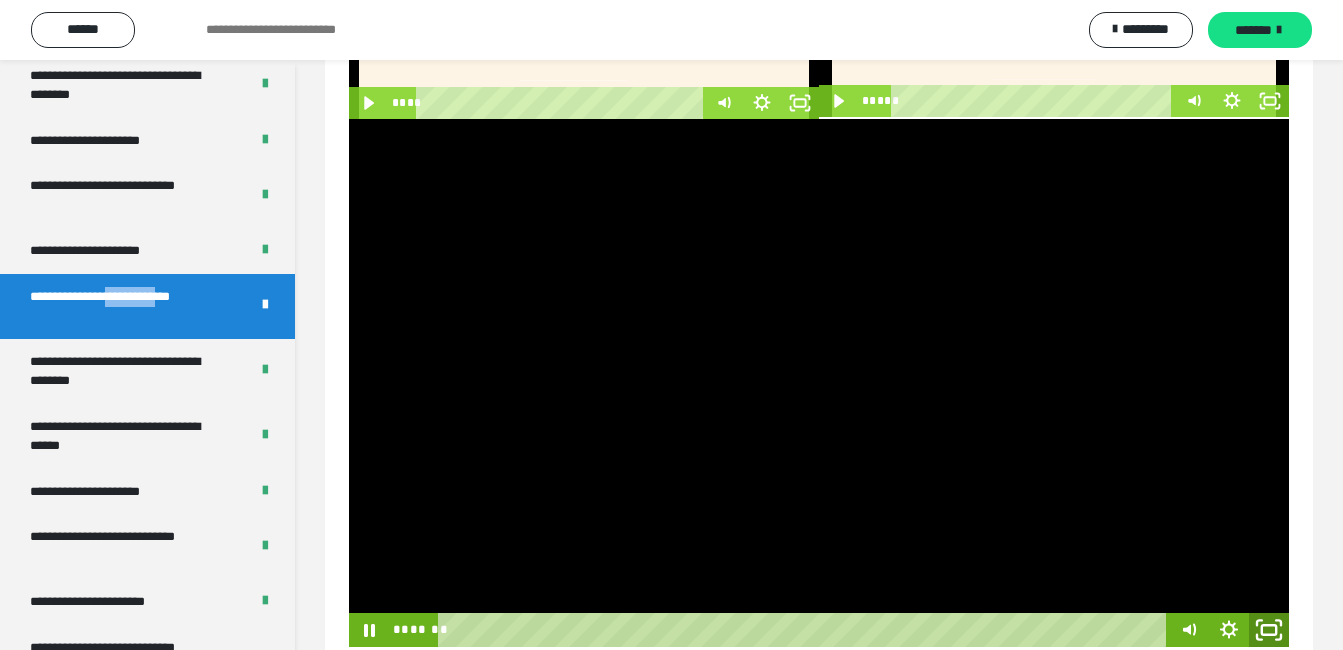 click 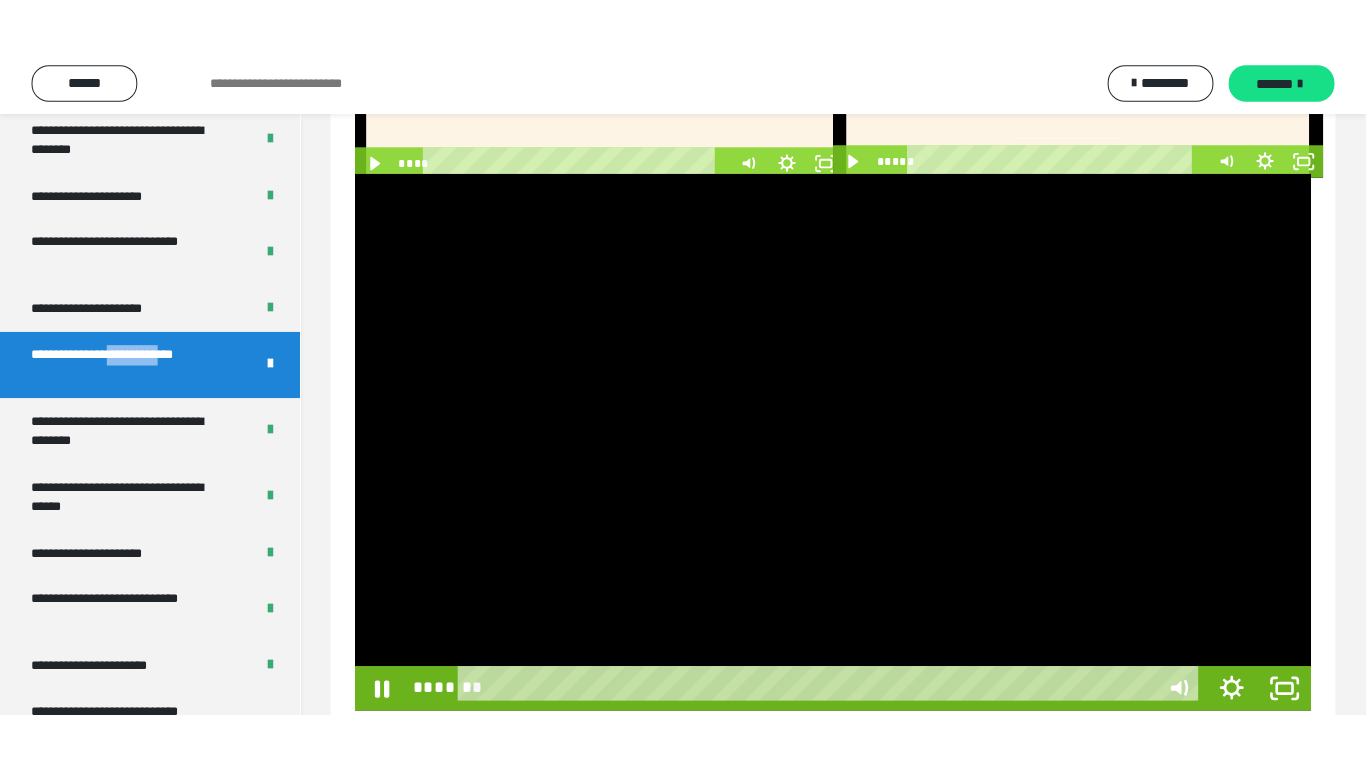 scroll, scrollTop: 227, scrollLeft: 0, axis: vertical 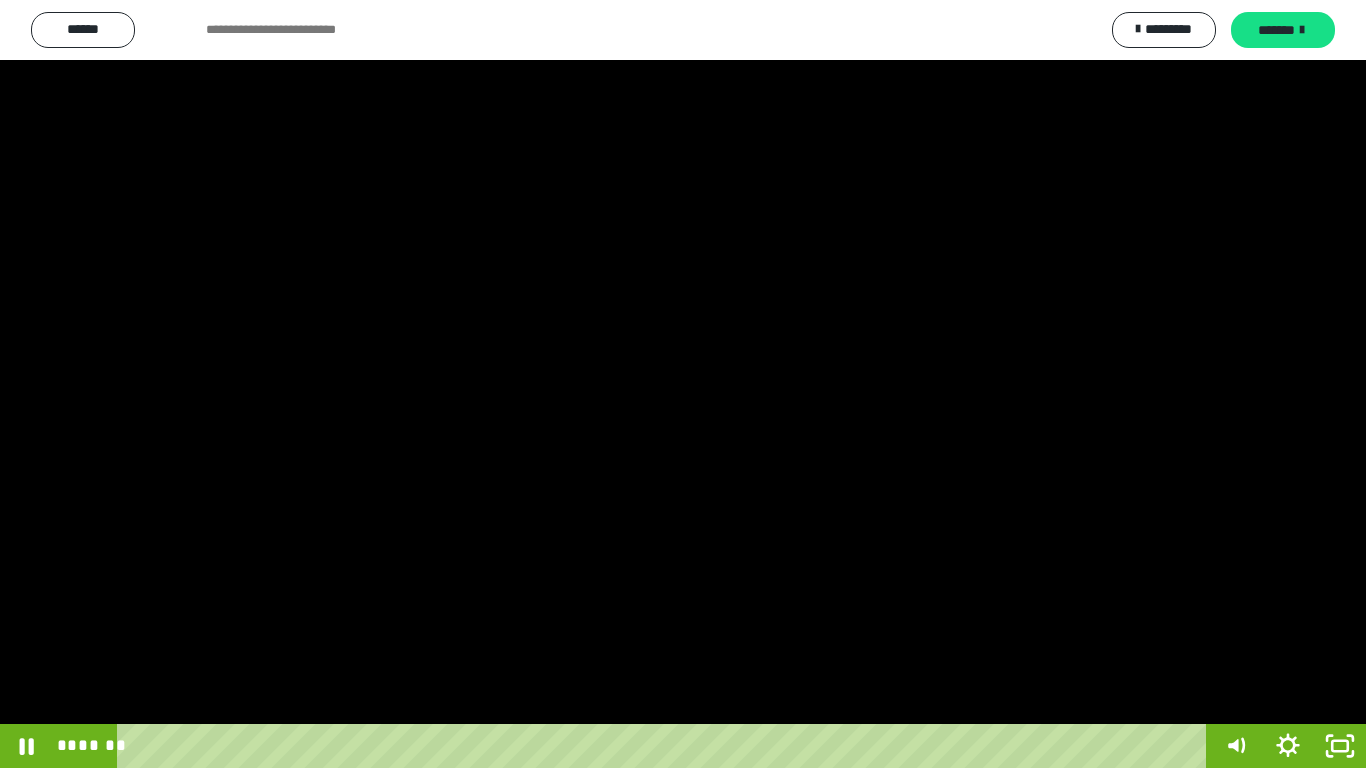 click at bounding box center (683, 384) 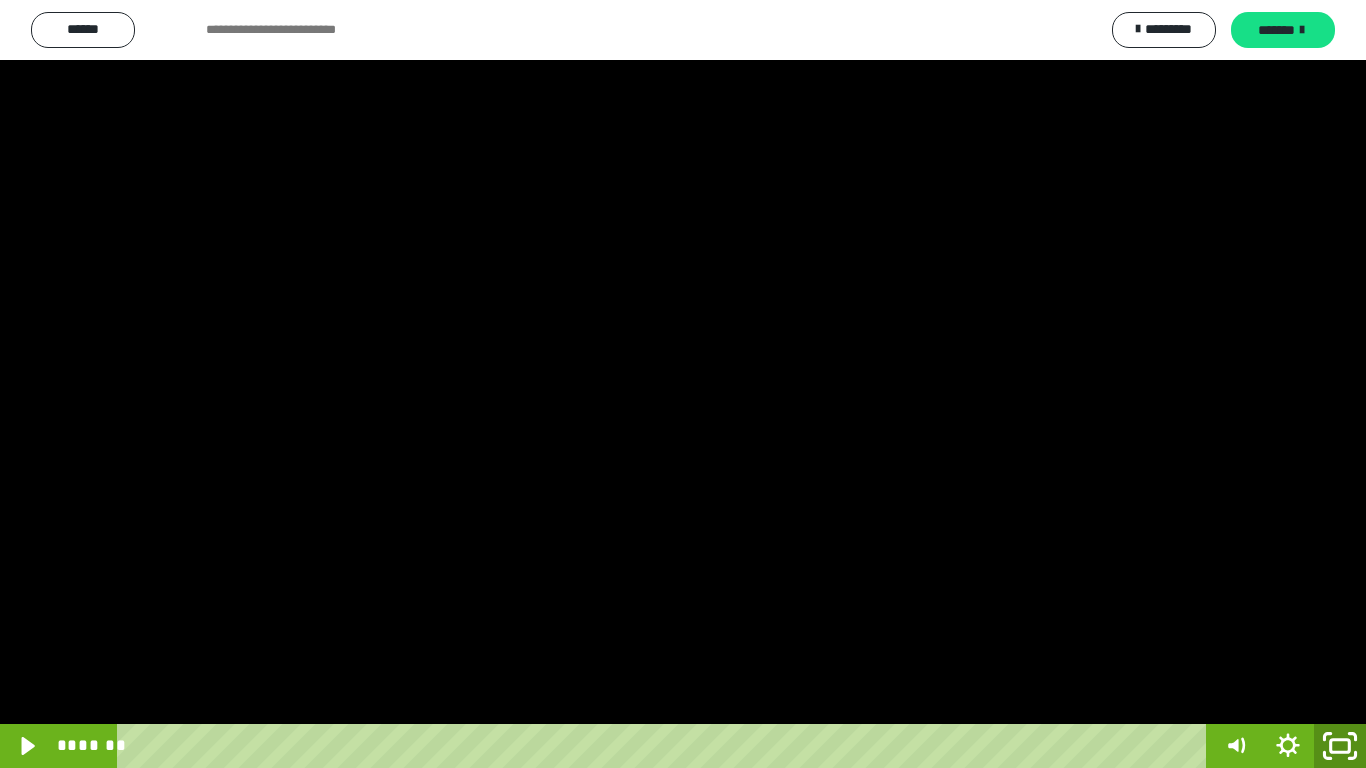 click 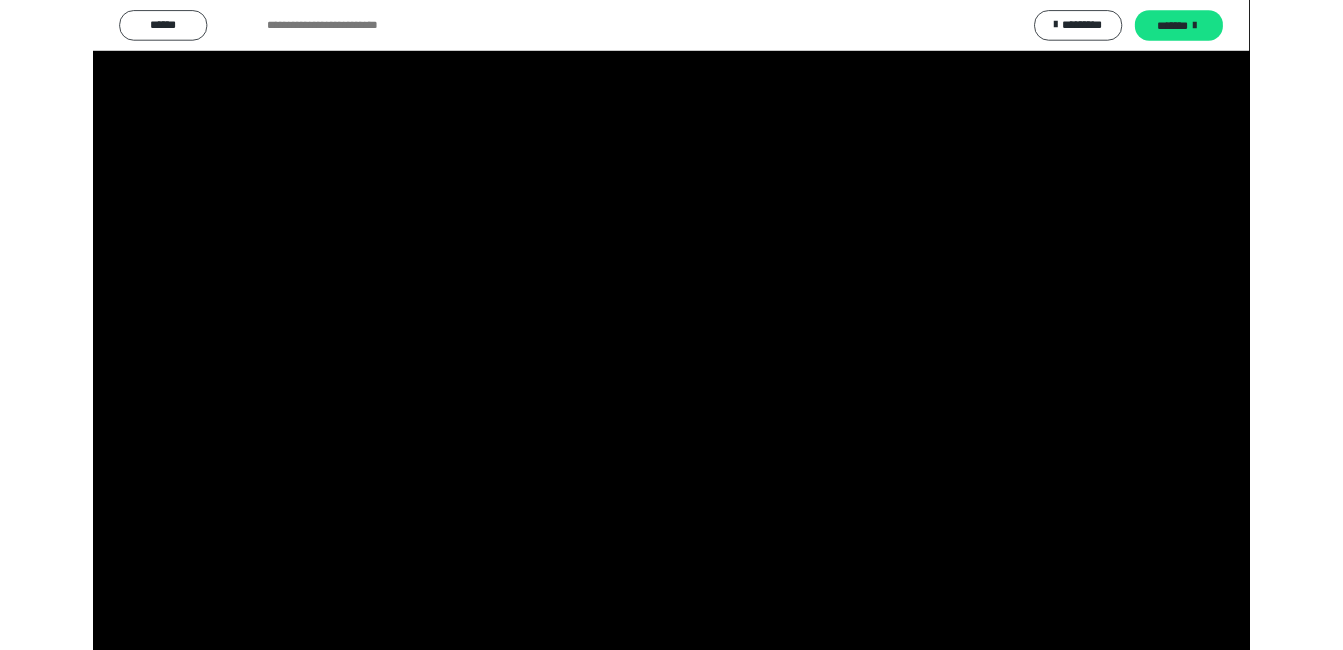 scroll, scrollTop: 212, scrollLeft: 0, axis: vertical 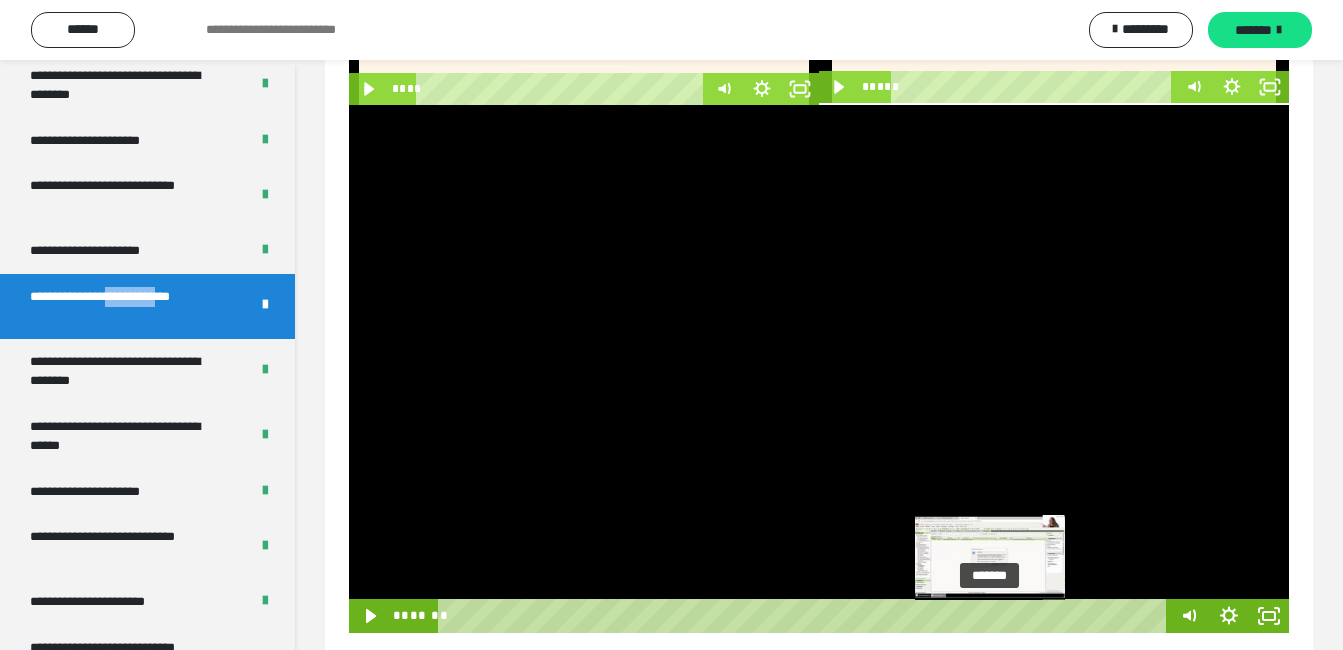 click on "*******" at bounding box center (805, 616) 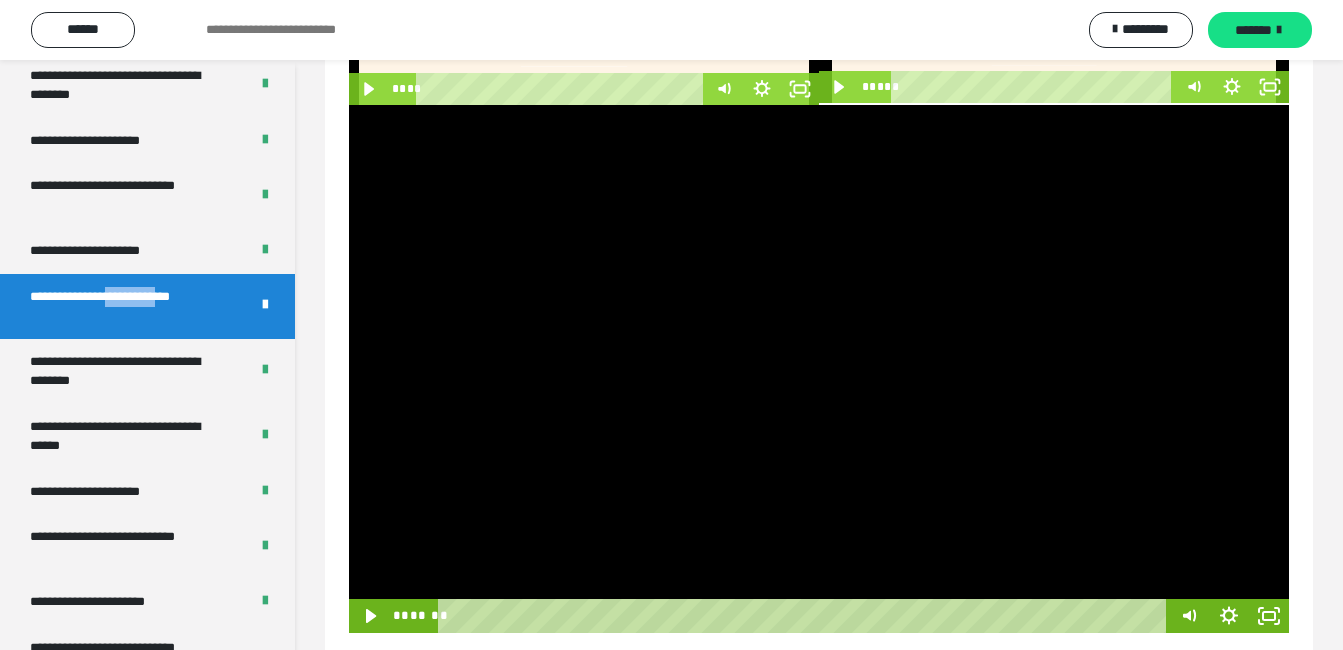 click at bounding box center (819, 369) 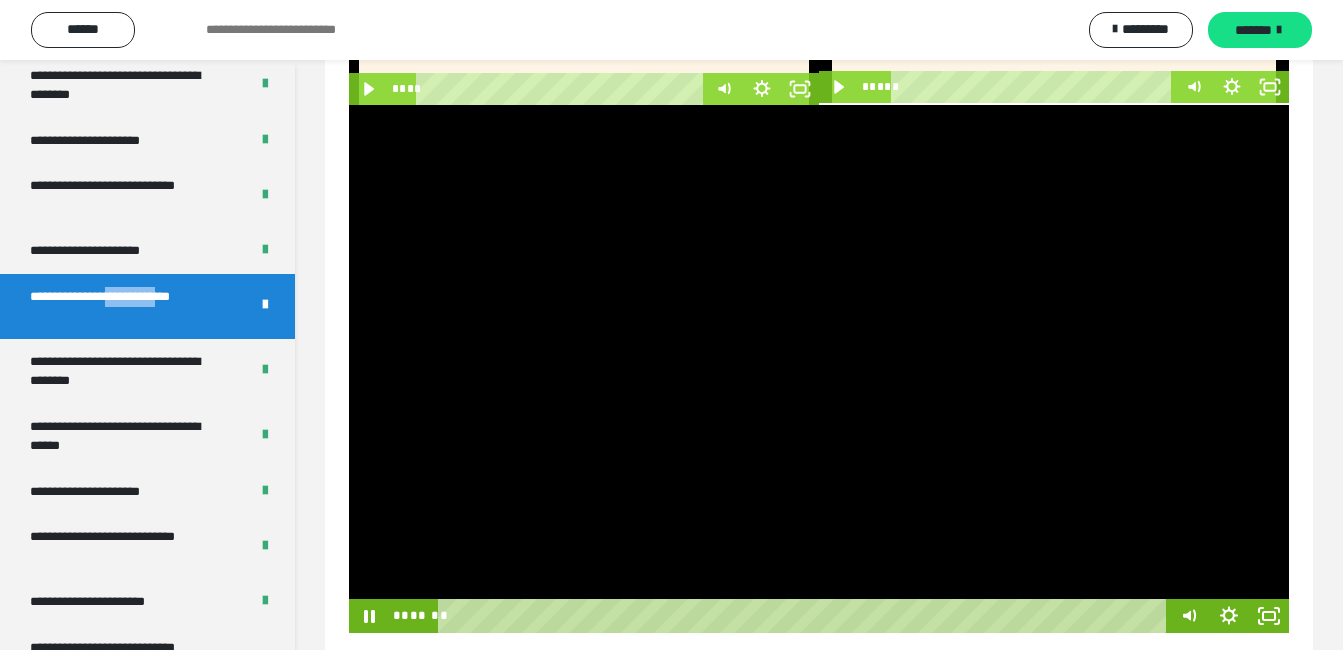 type 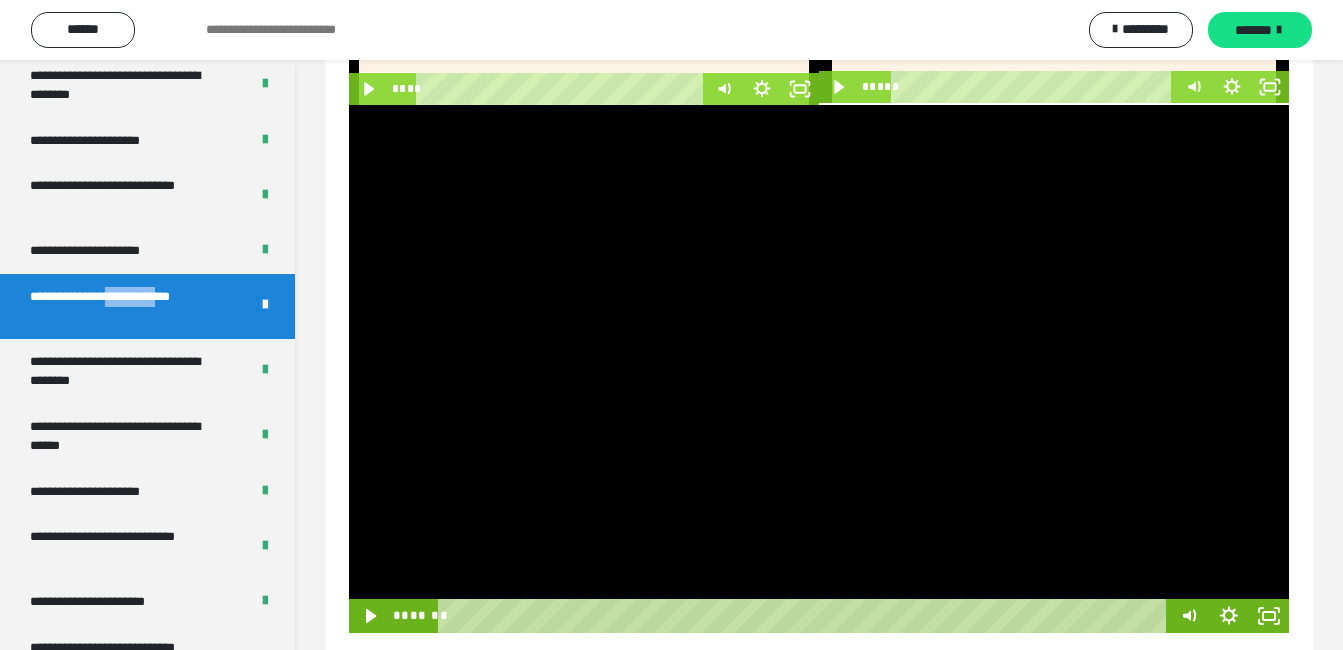 click at bounding box center (819, 369) 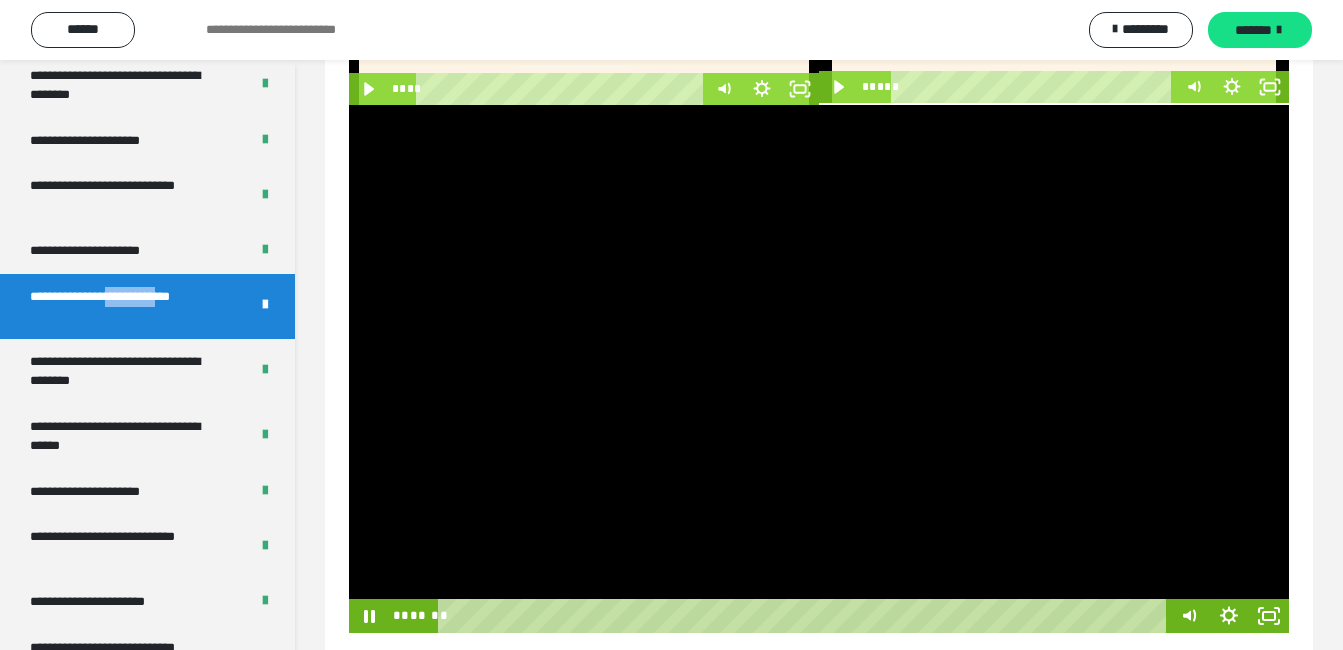 click at bounding box center (819, 369) 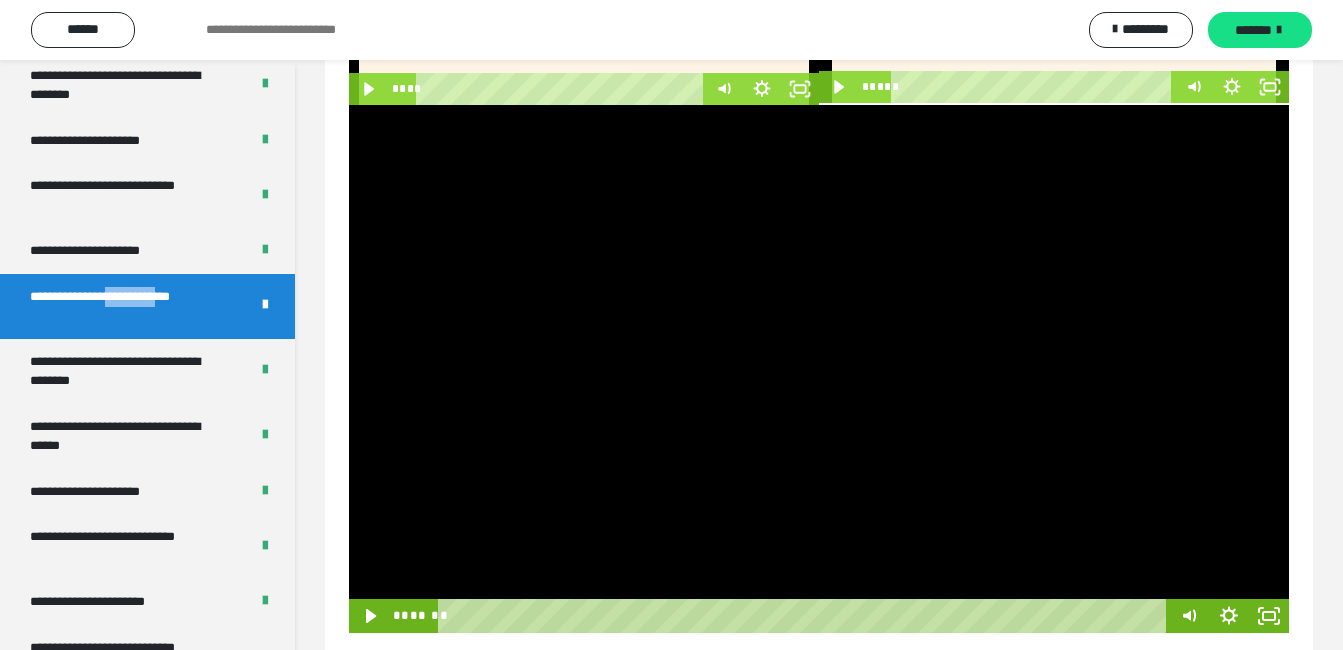click at bounding box center [819, 369] 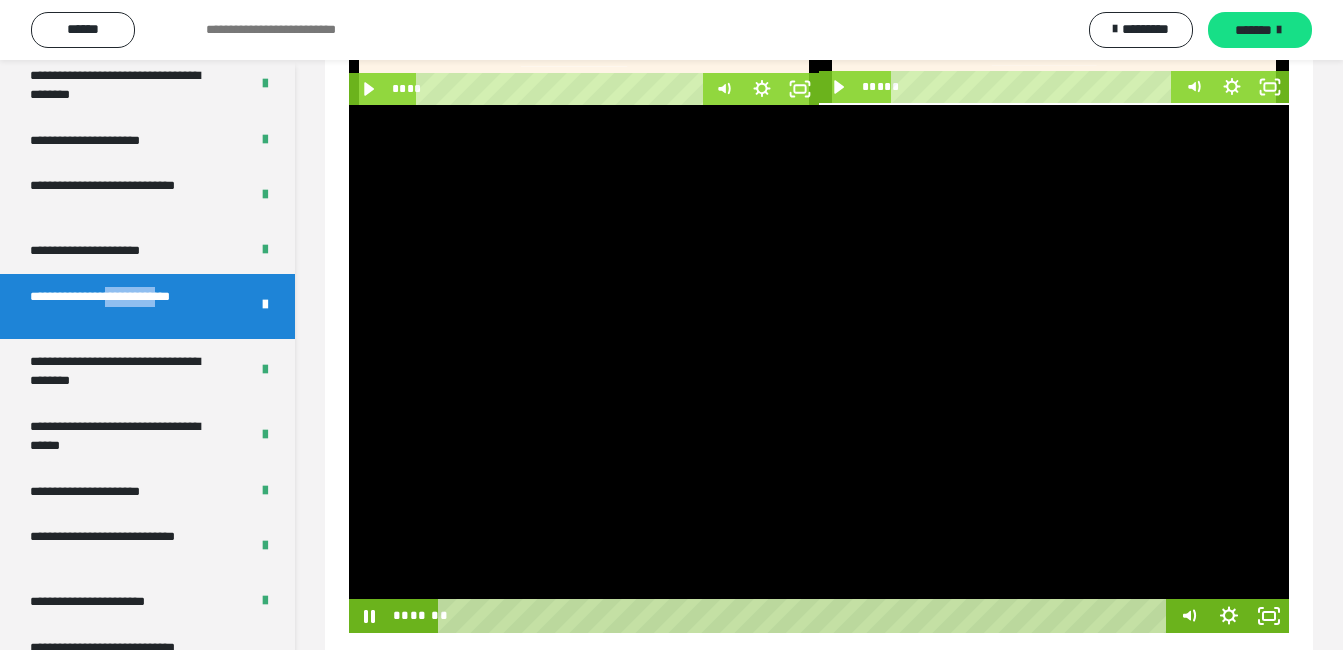 click at bounding box center [819, 369] 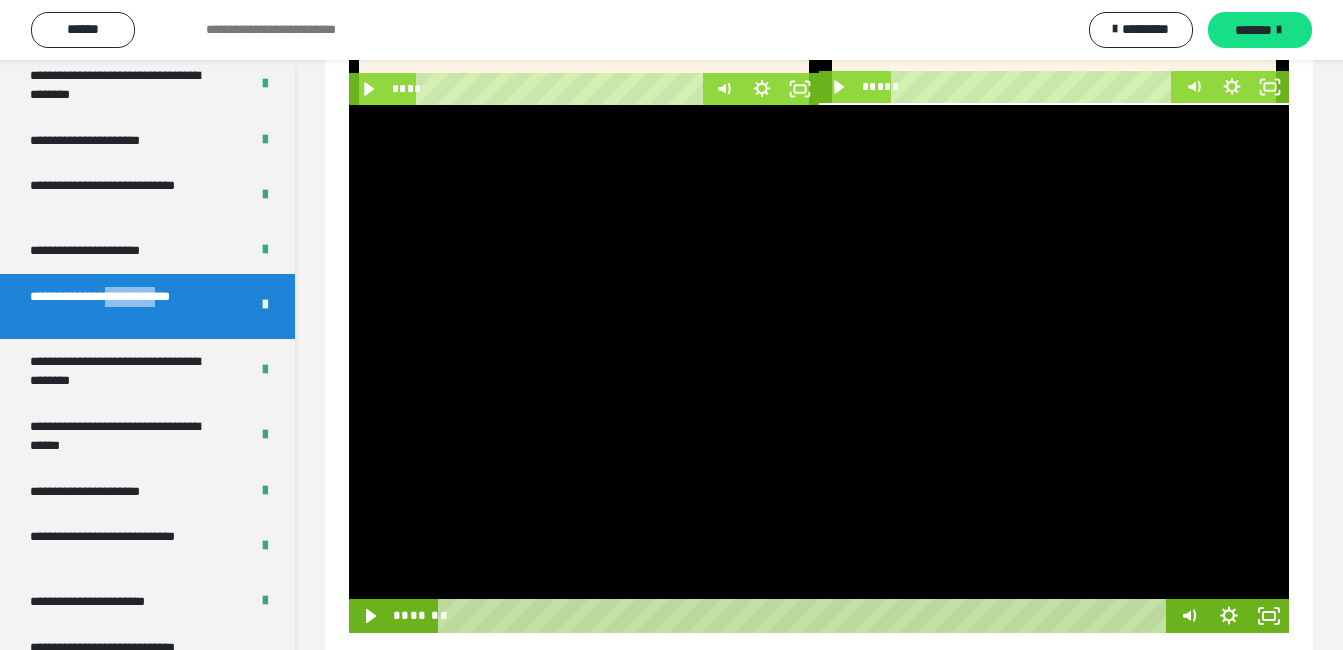 click at bounding box center [819, 369] 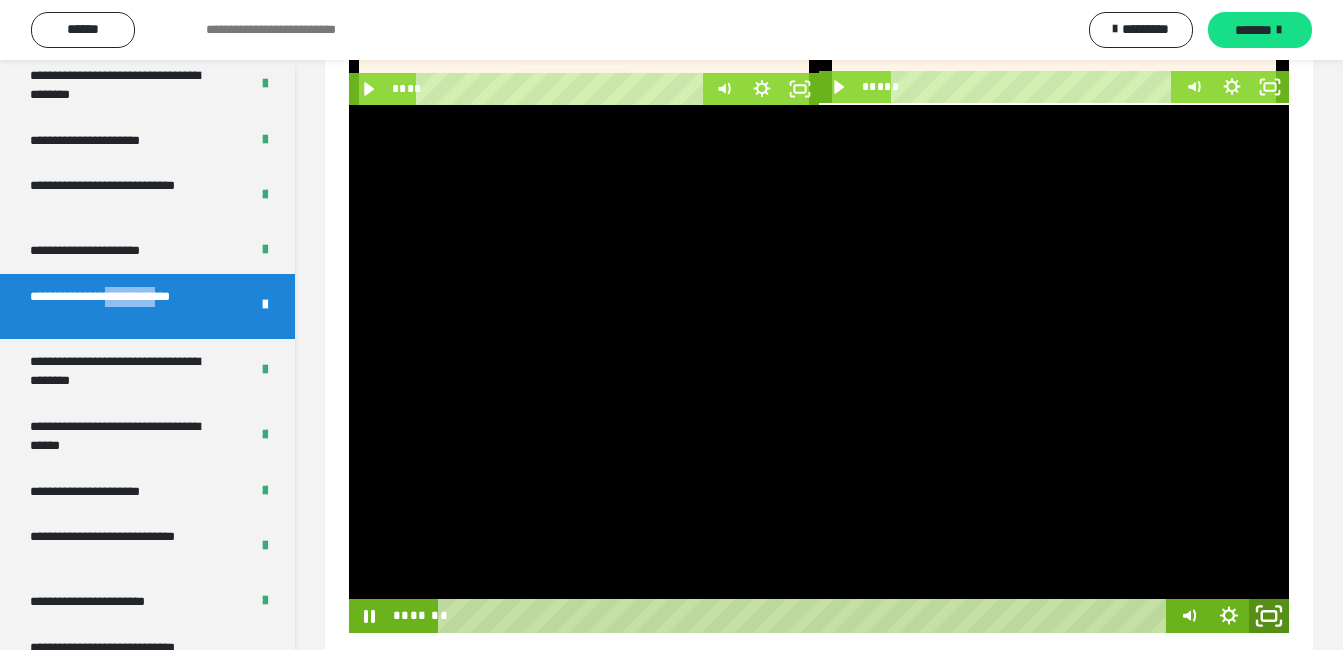 click 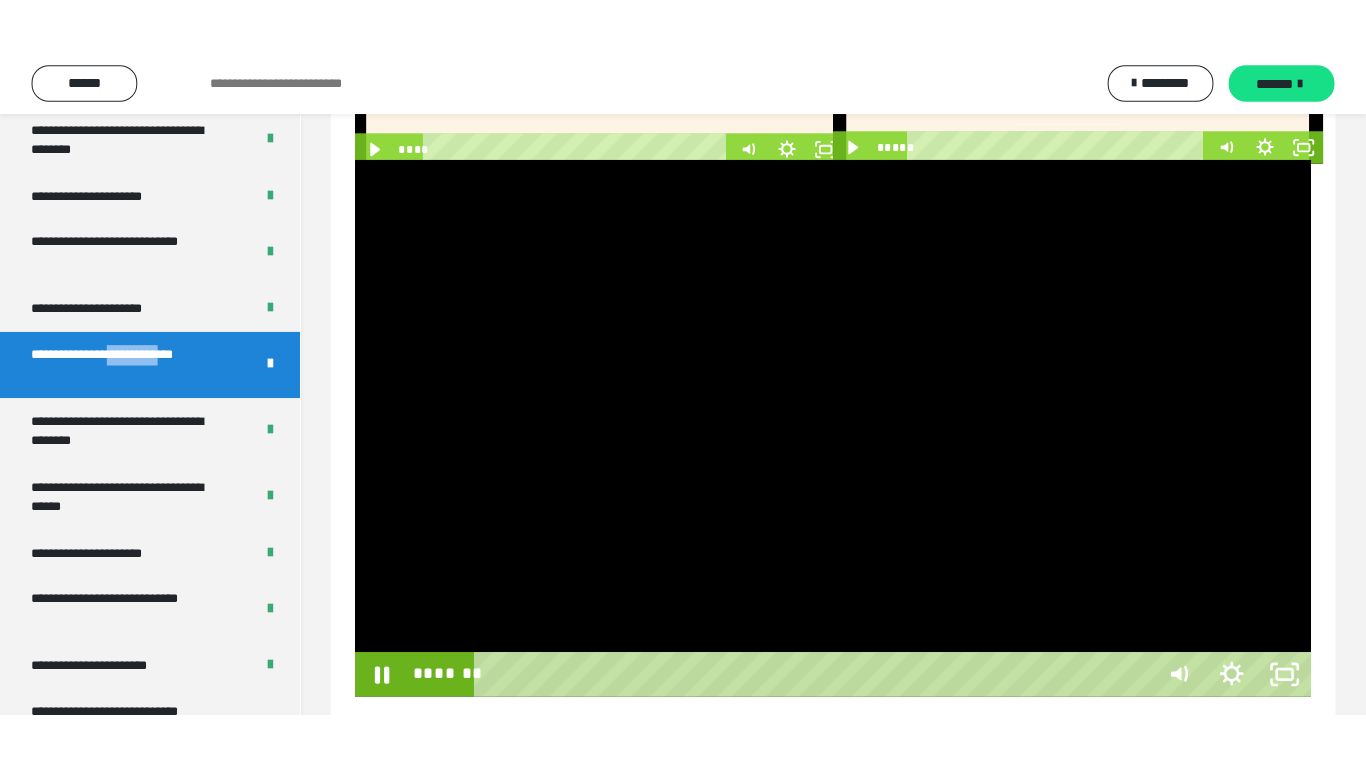 scroll, scrollTop: 227, scrollLeft: 0, axis: vertical 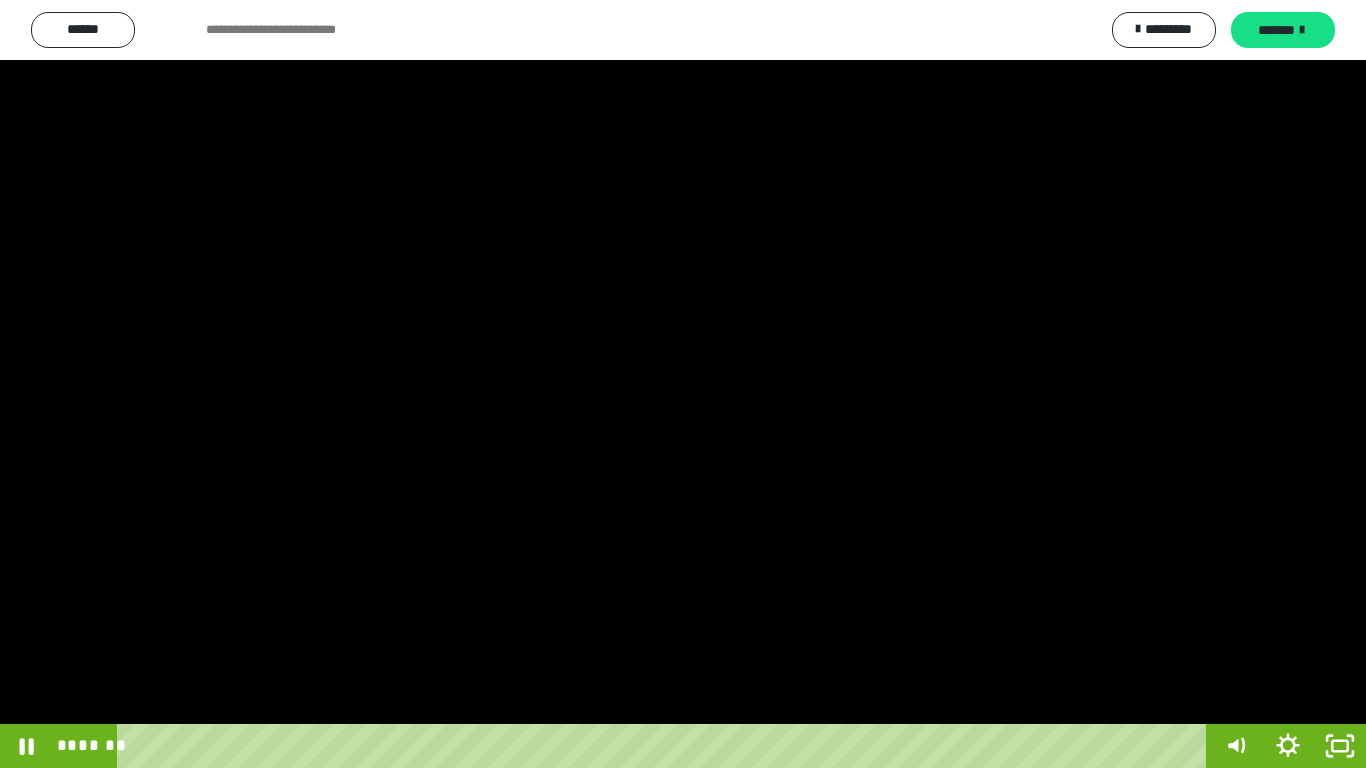 click at bounding box center [683, 384] 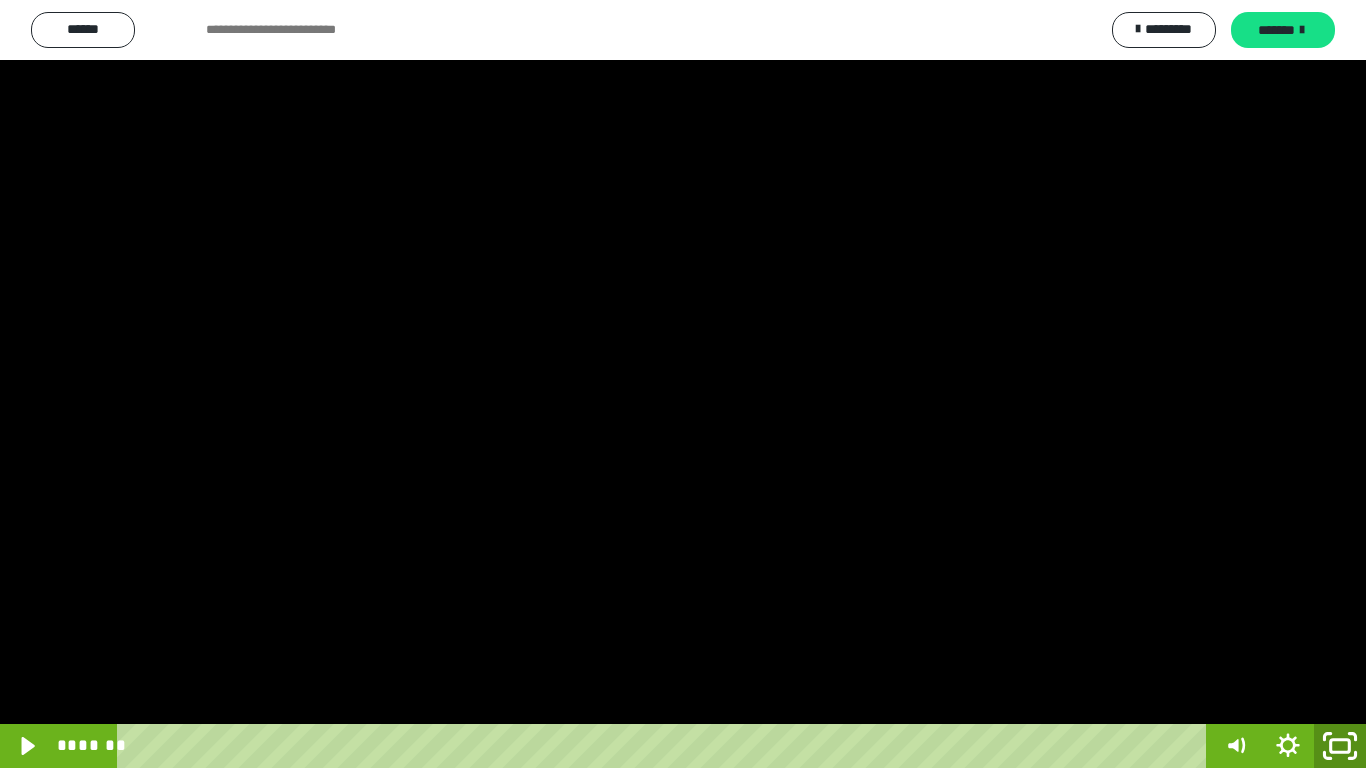 click 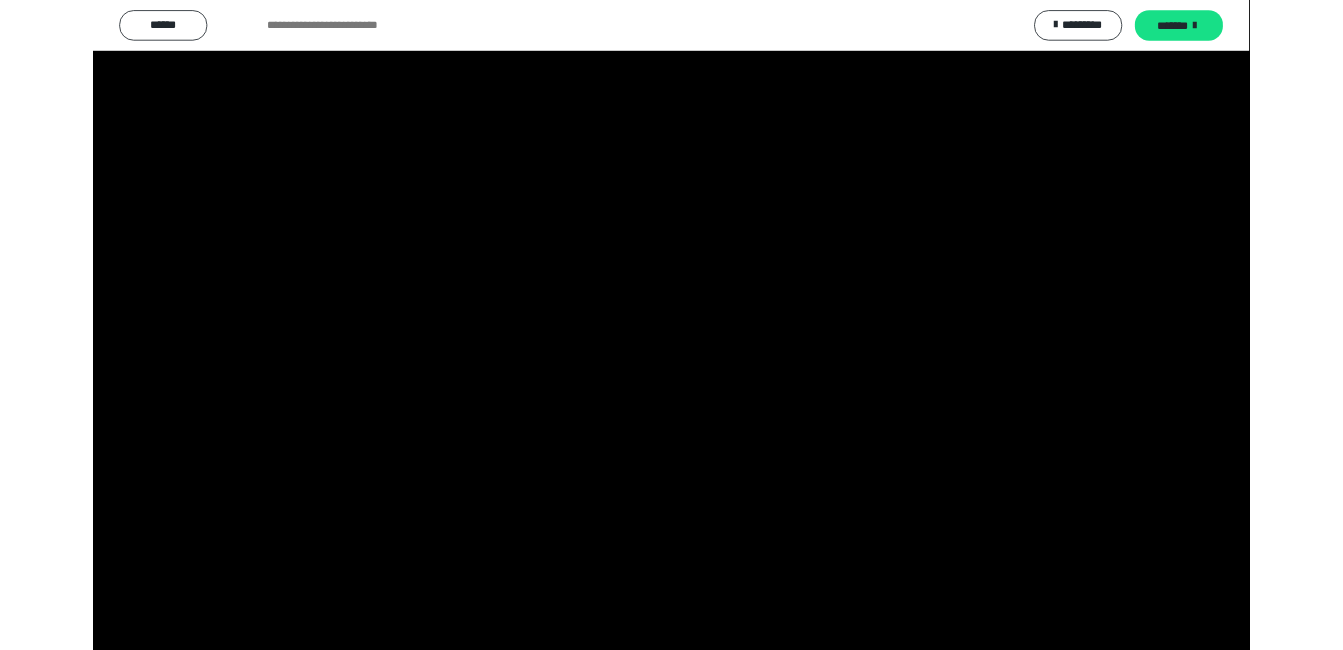 scroll, scrollTop: 212, scrollLeft: 0, axis: vertical 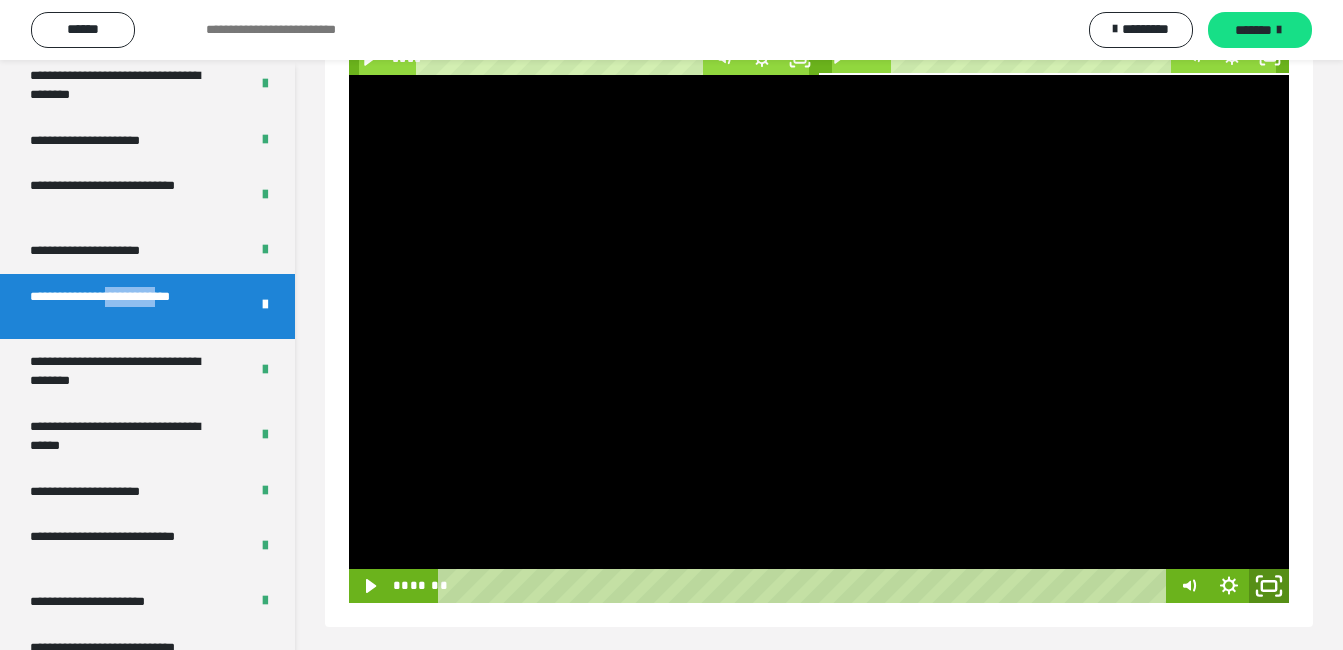 click 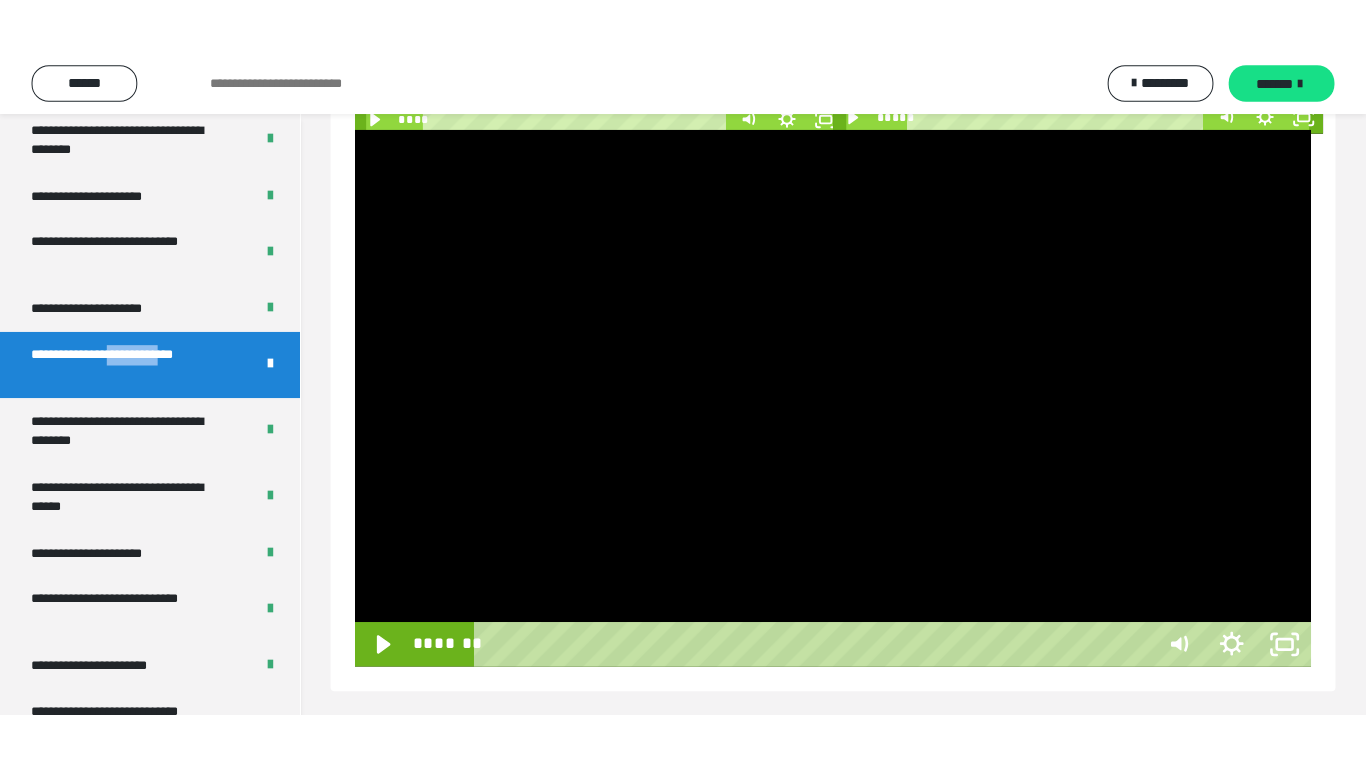 scroll, scrollTop: 227, scrollLeft: 0, axis: vertical 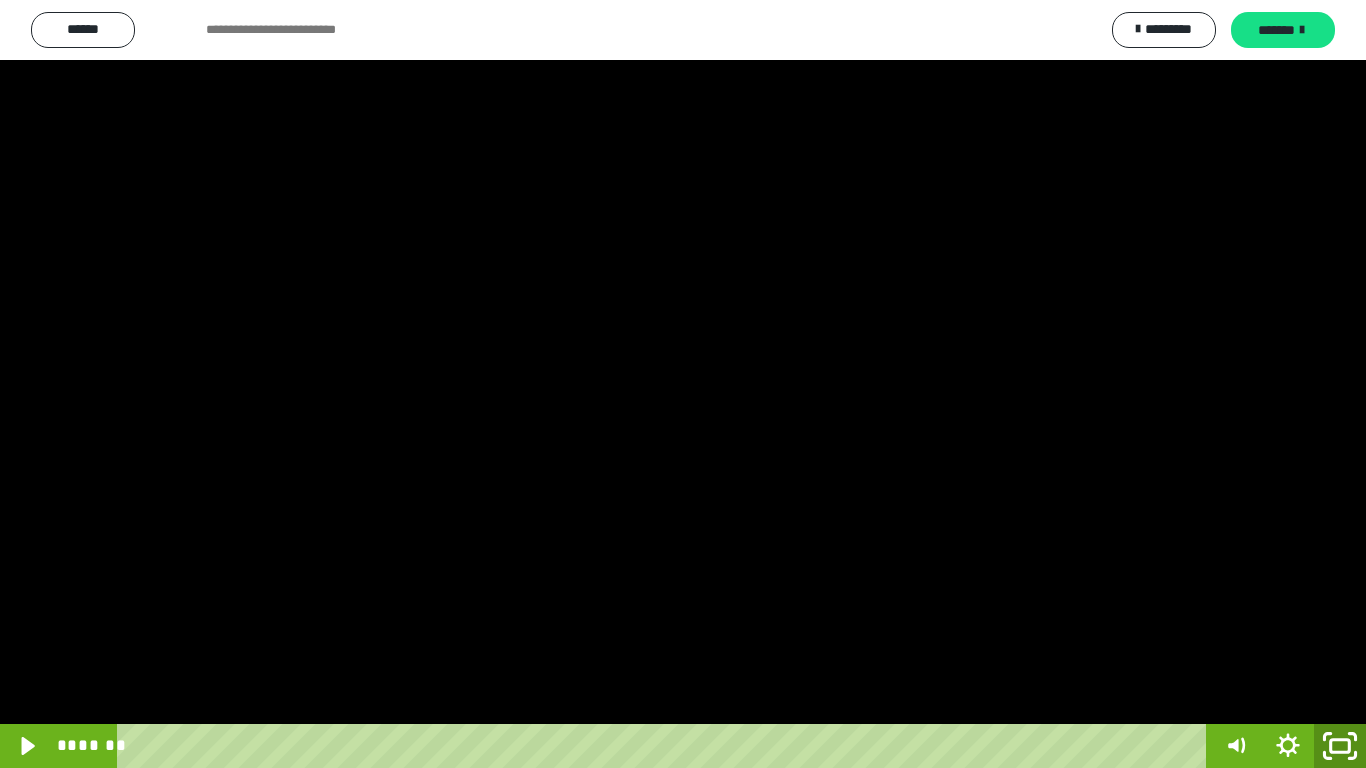 click 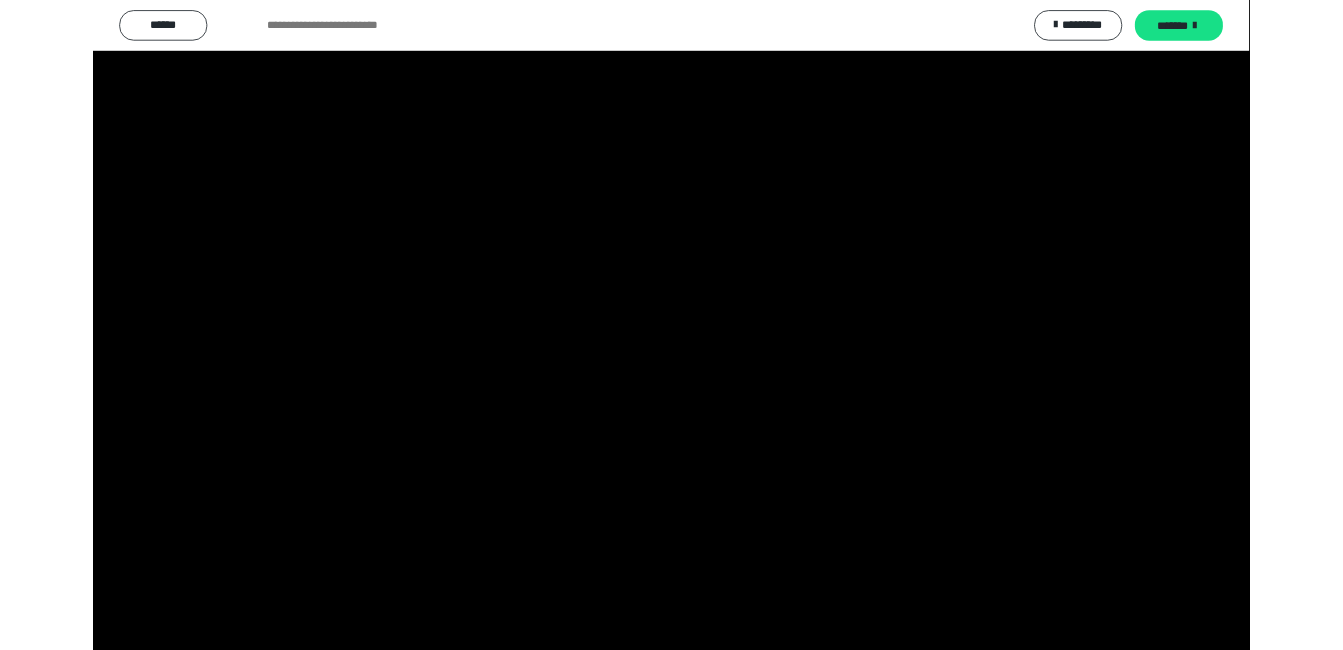 scroll, scrollTop: 212, scrollLeft: 0, axis: vertical 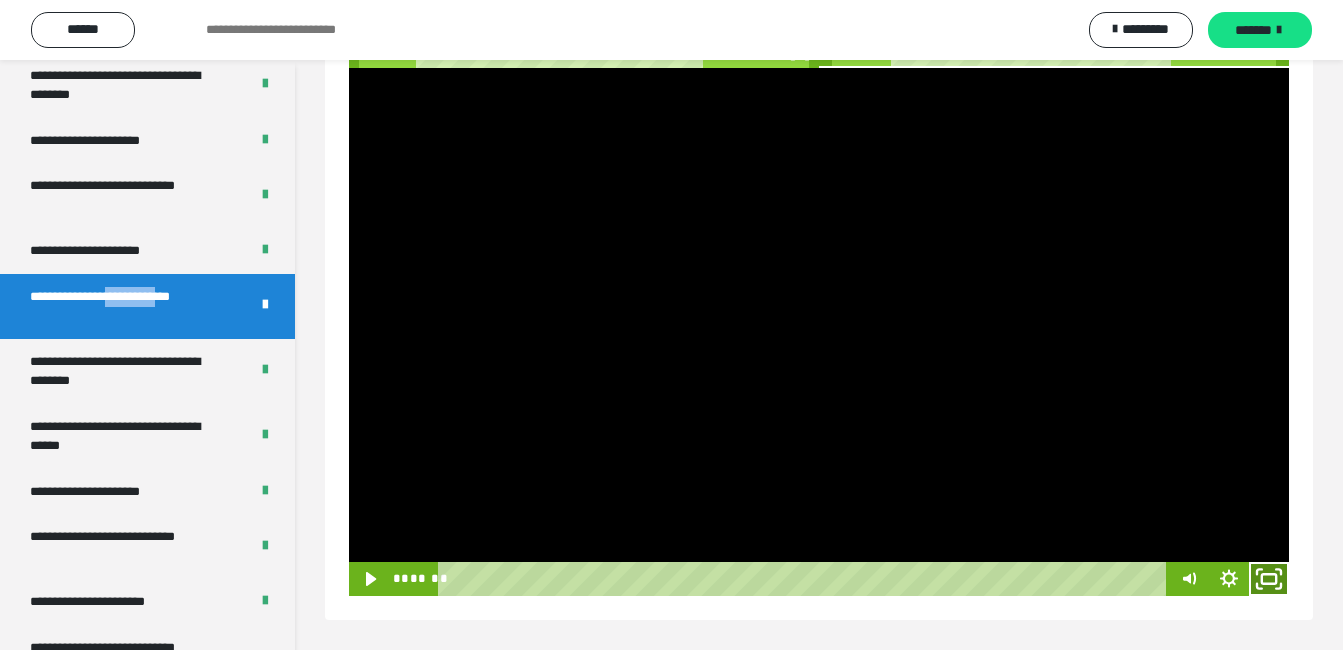 click 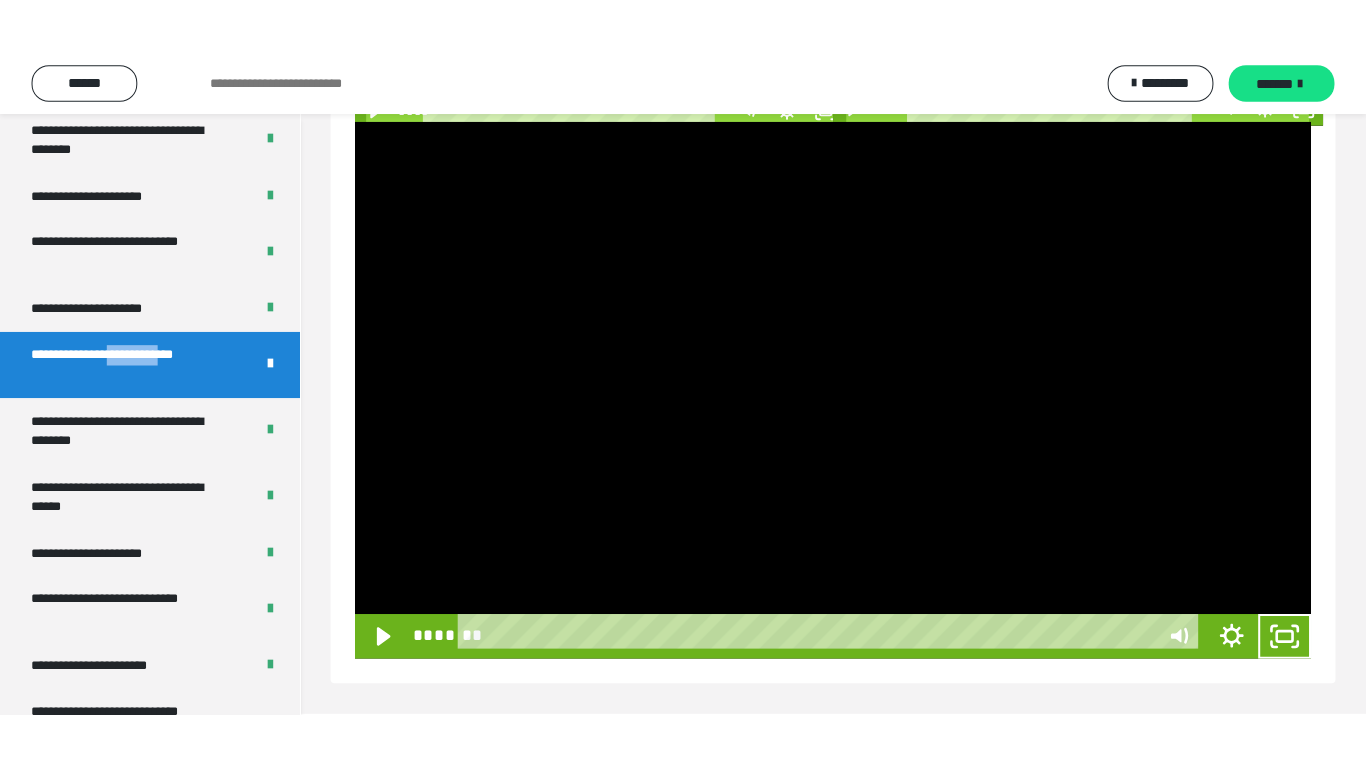 scroll, scrollTop: 227, scrollLeft: 0, axis: vertical 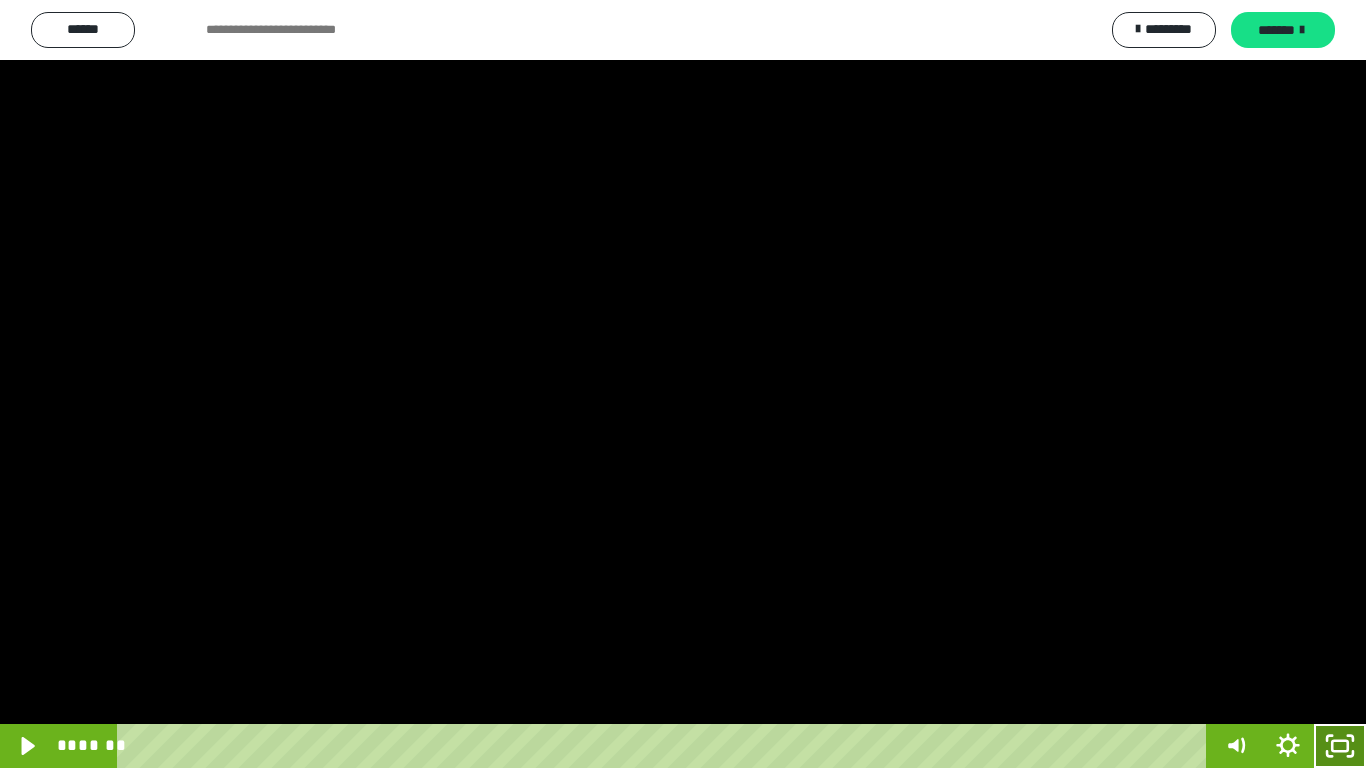 click 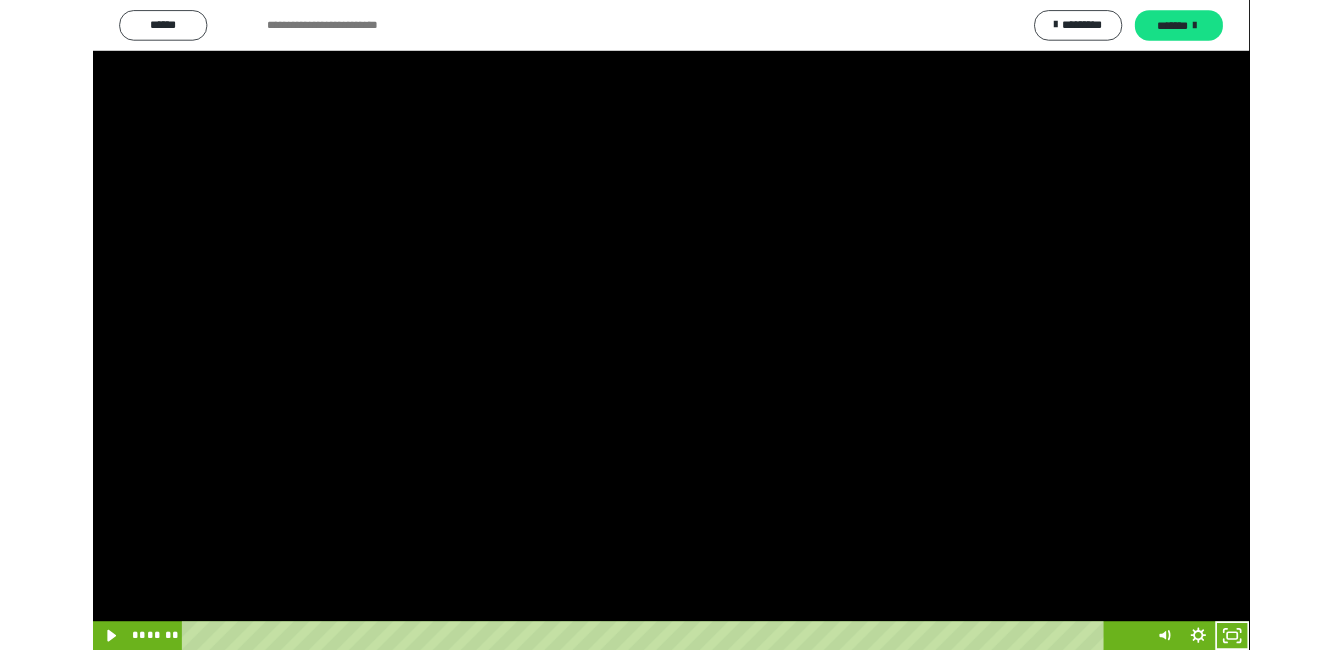 scroll, scrollTop: 212, scrollLeft: 0, axis: vertical 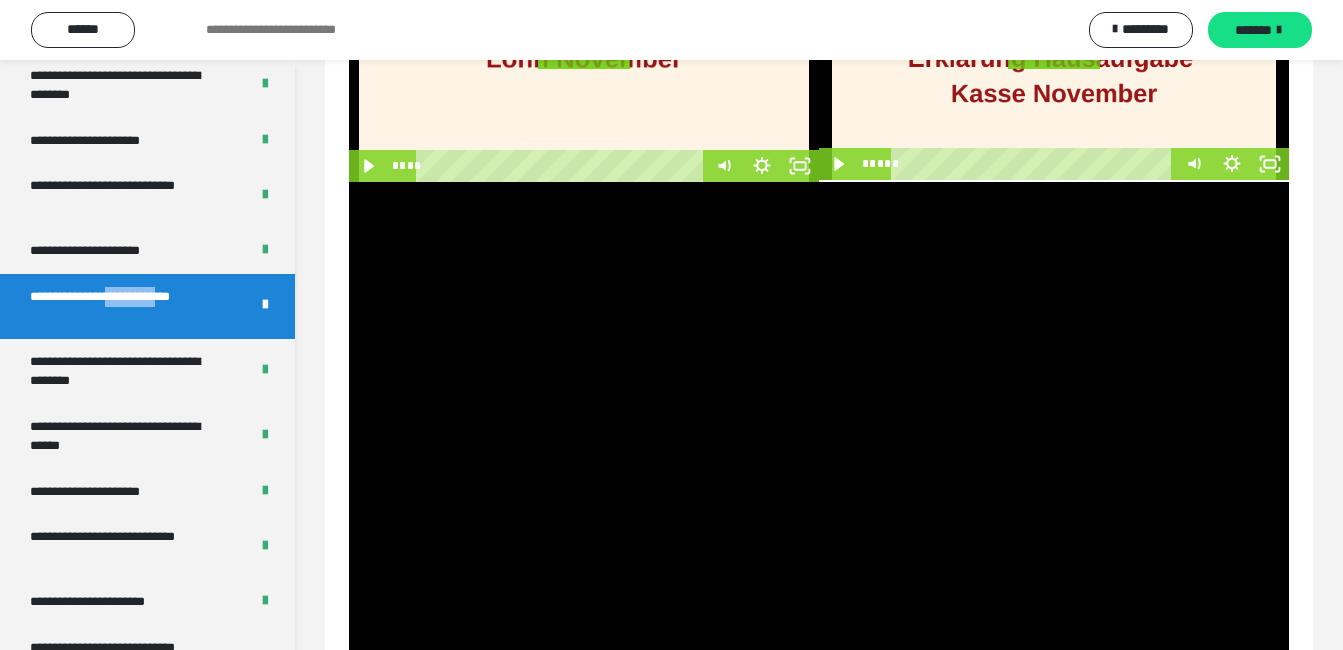 click at bounding box center (819, 446) 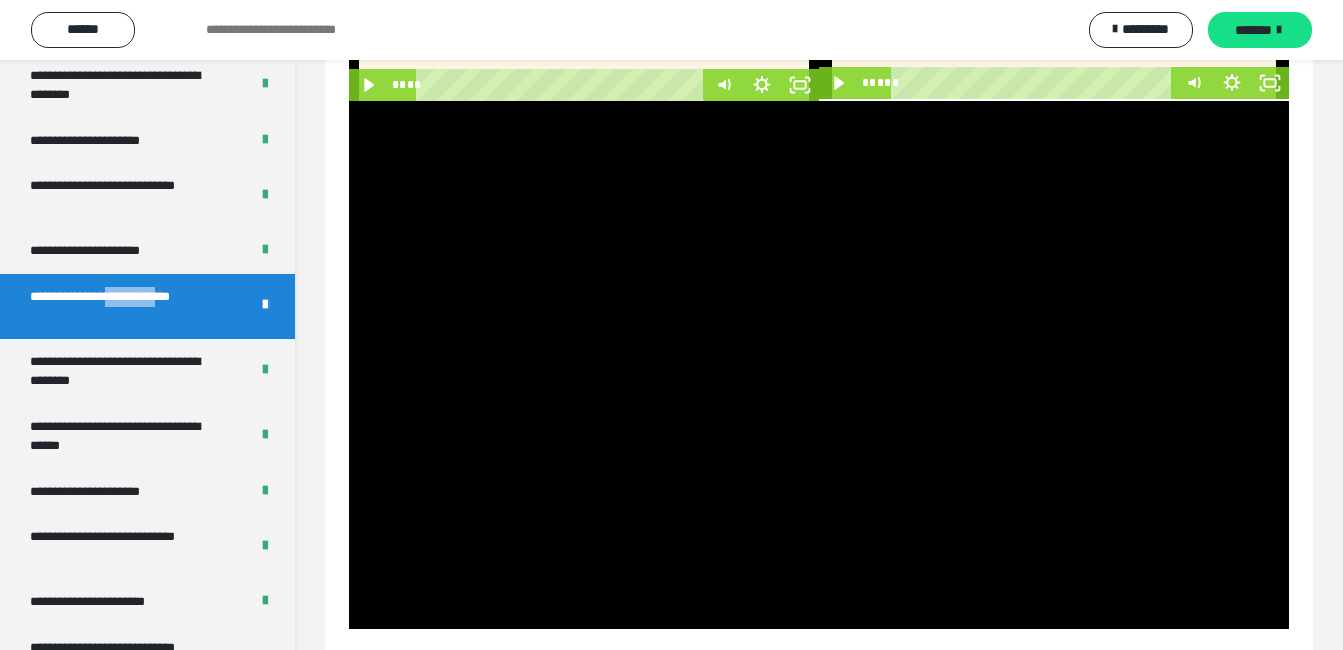 scroll, scrollTop: 298, scrollLeft: 0, axis: vertical 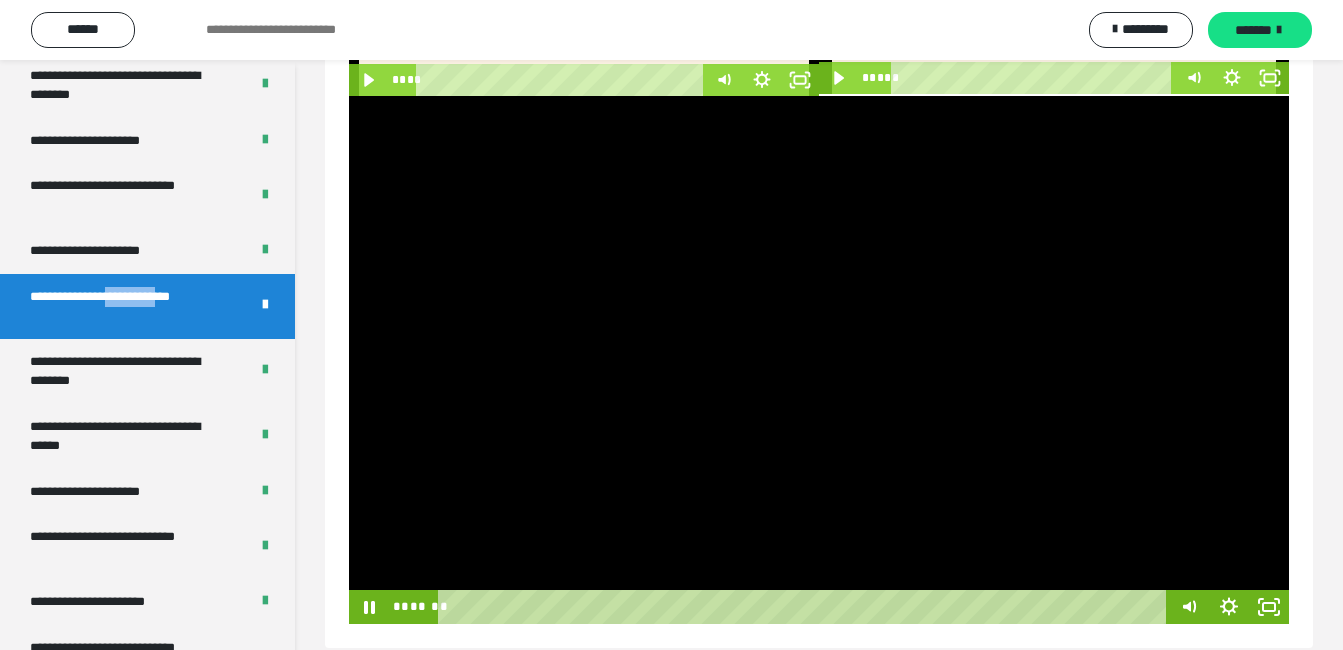 click at bounding box center [819, 360] 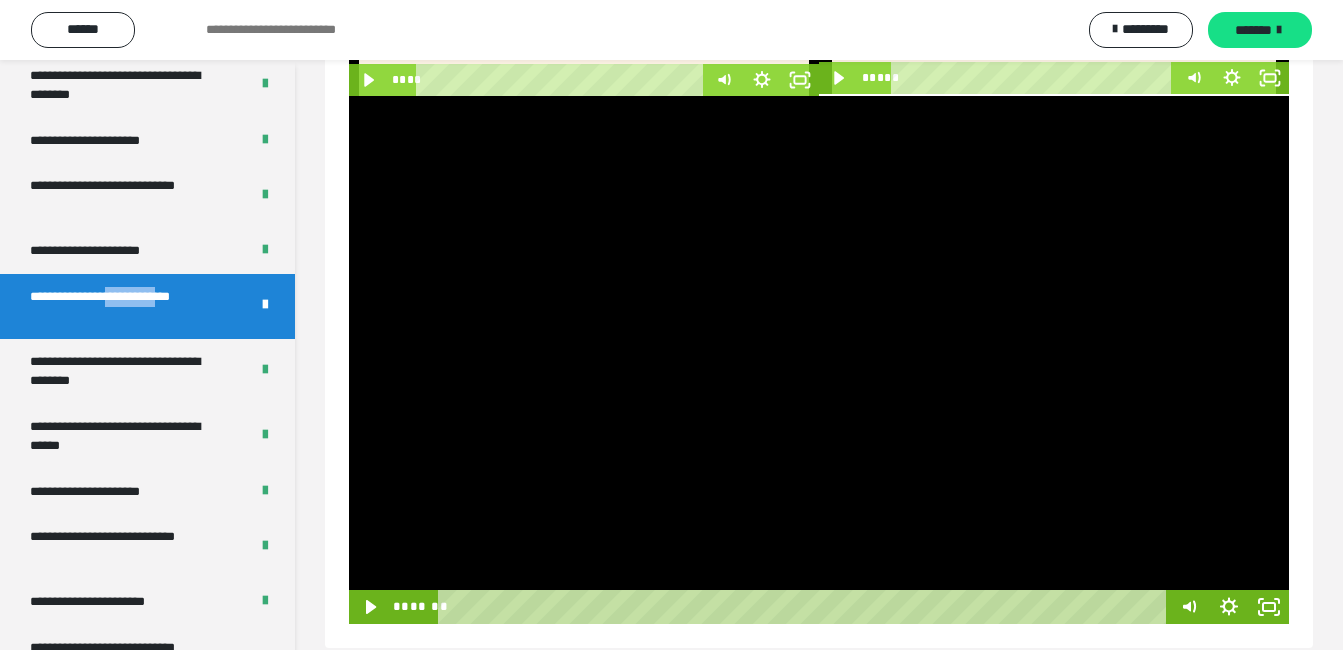 click at bounding box center (819, 360) 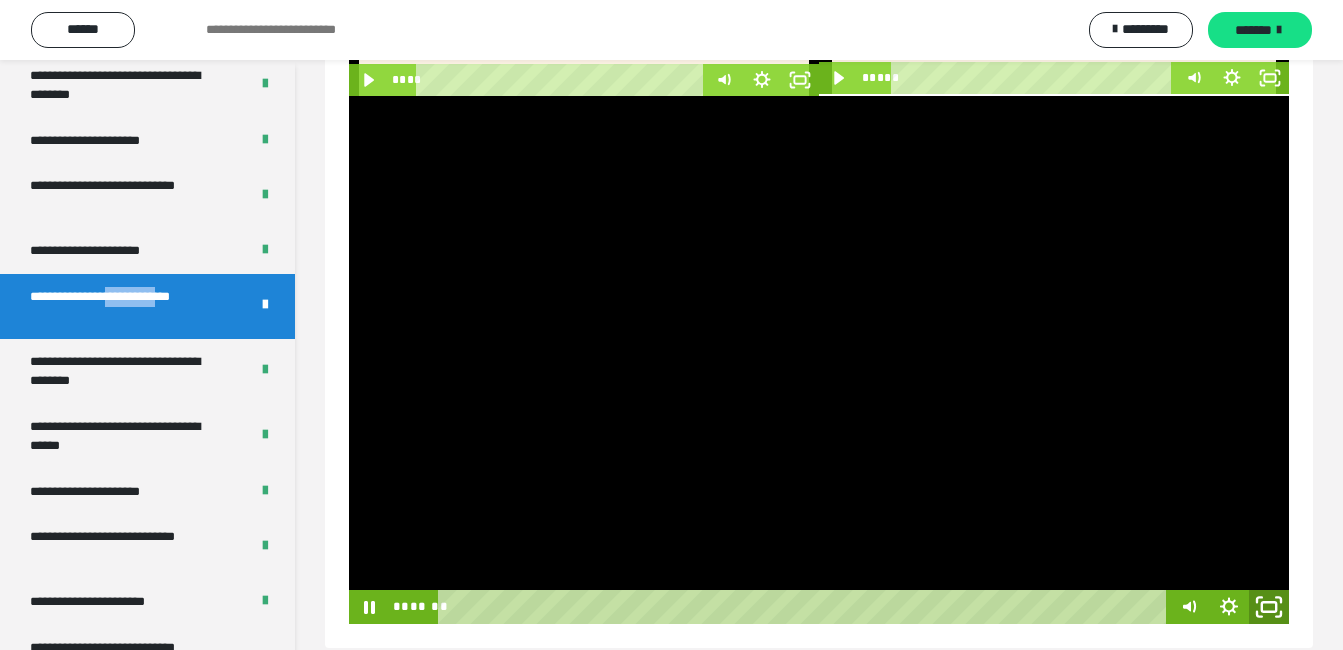 click 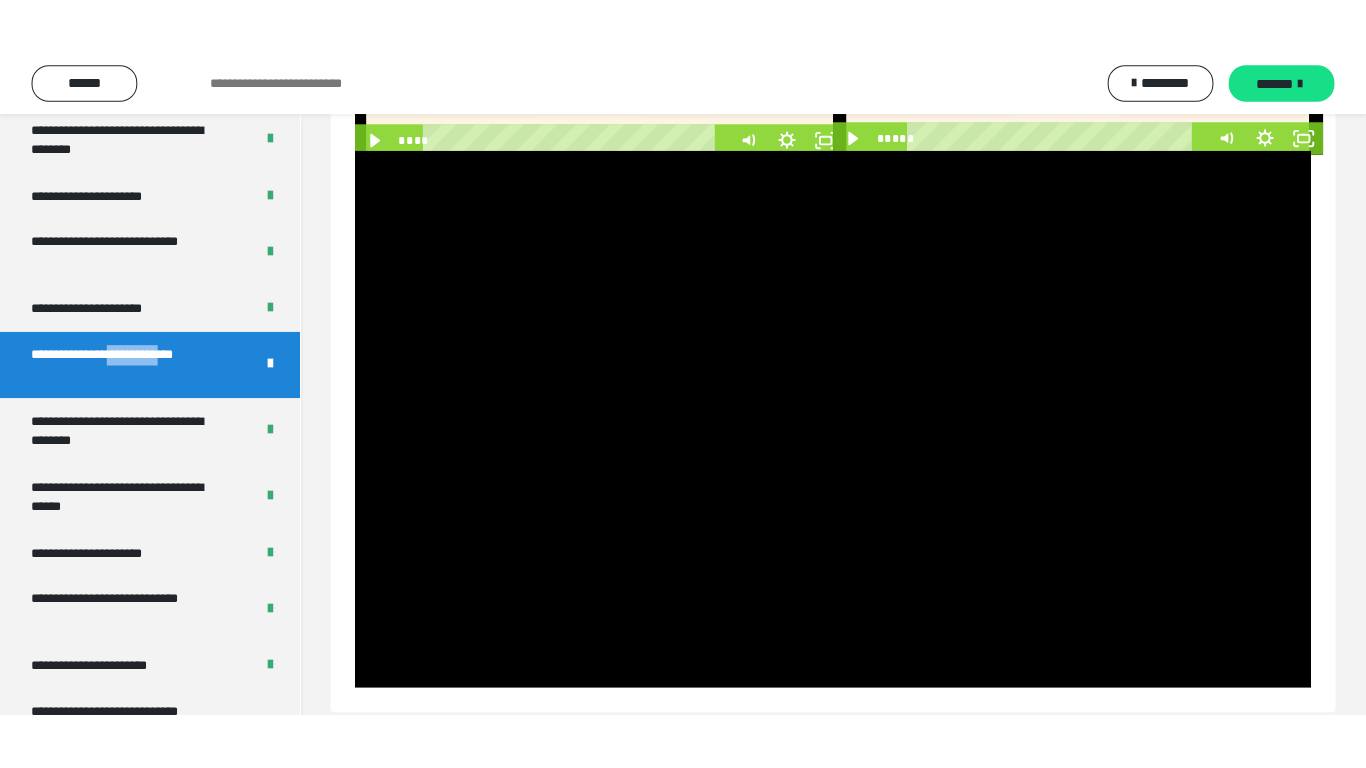 scroll, scrollTop: 227, scrollLeft: 0, axis: vertical 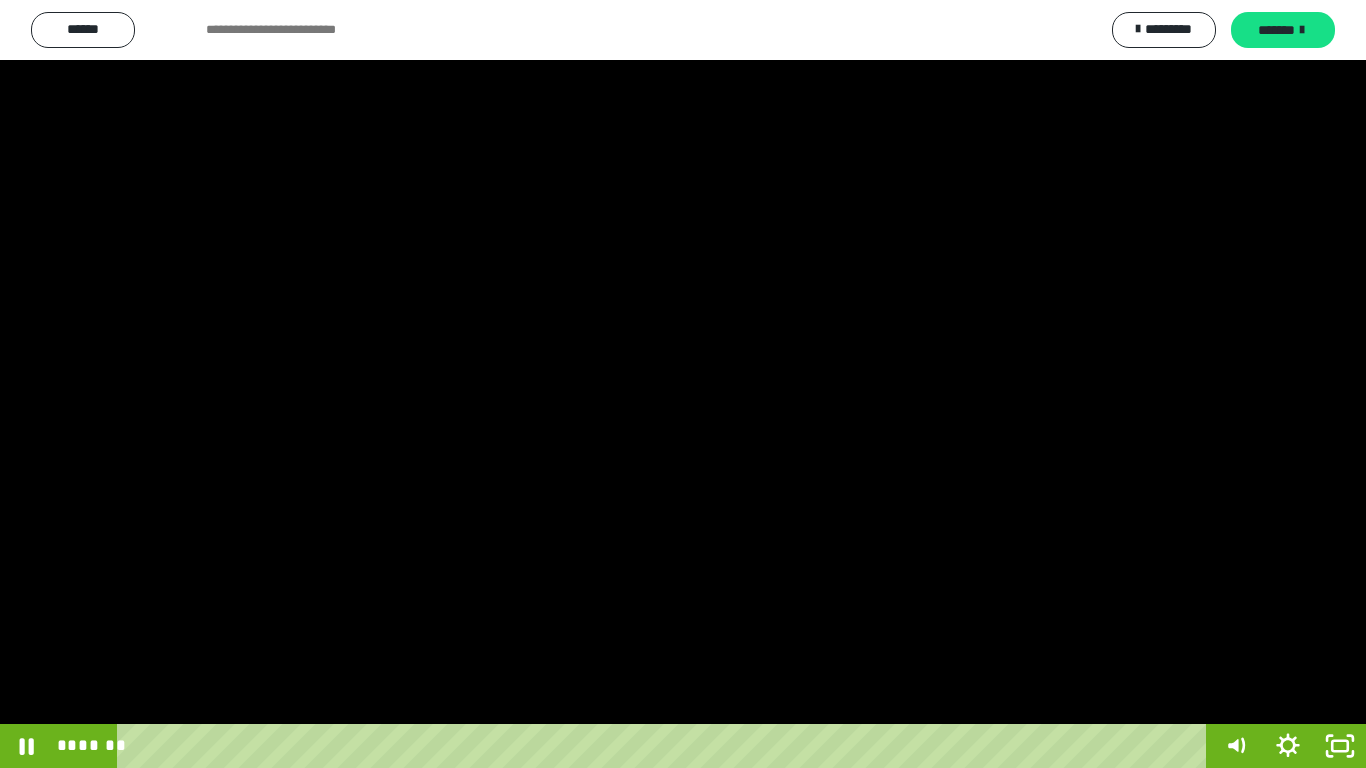 click at bounding box center (683, 384) 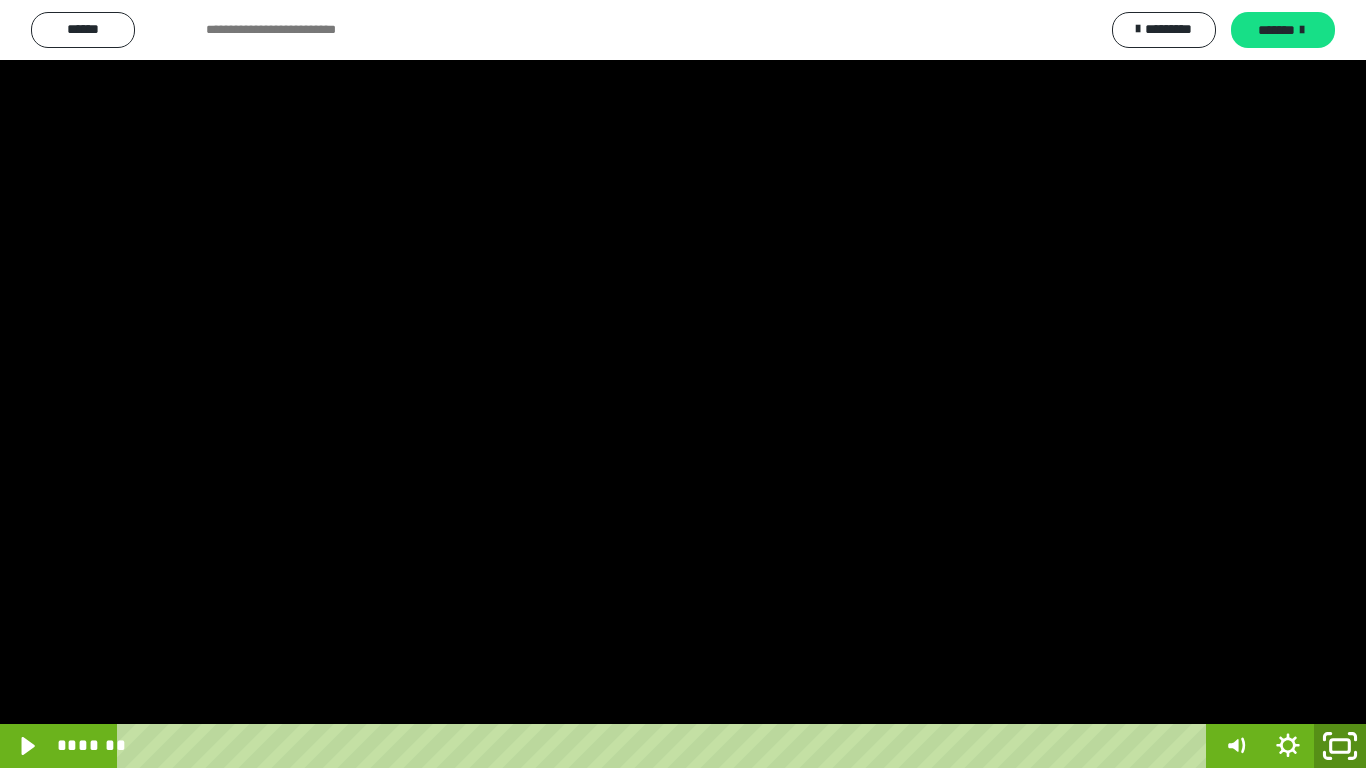 click 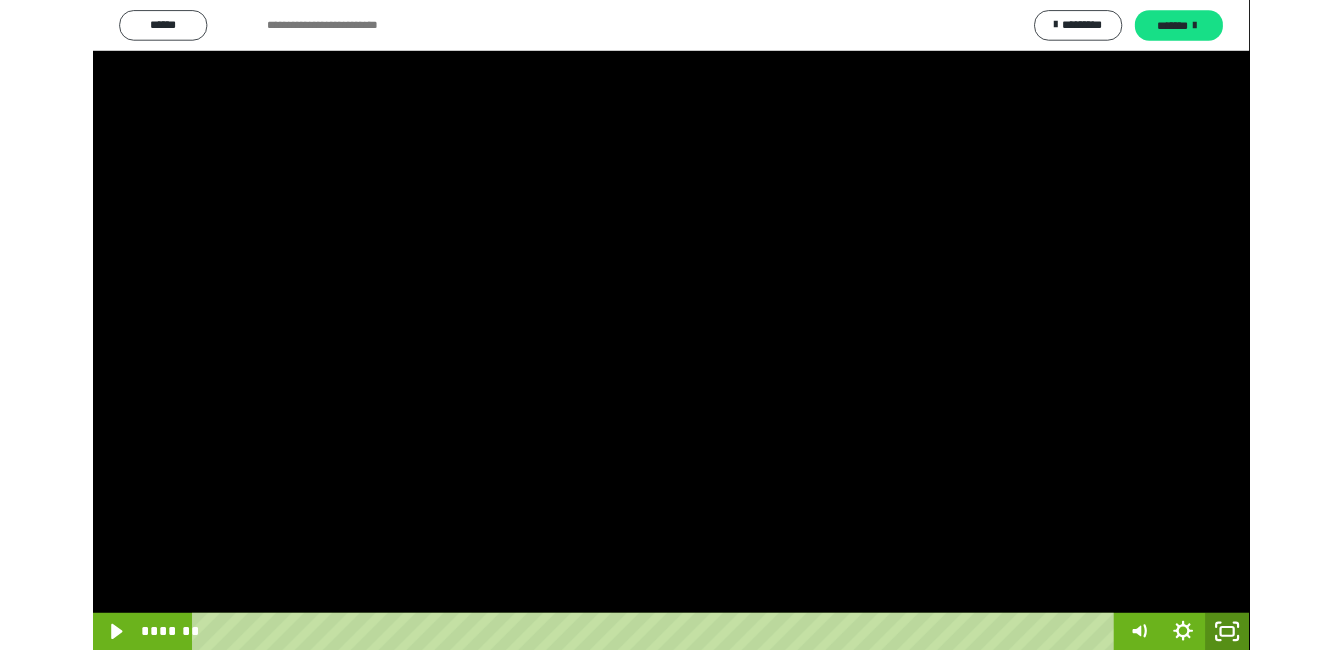 scroll, scrollTop: 212, scrollLeft: 0, axis: vertical 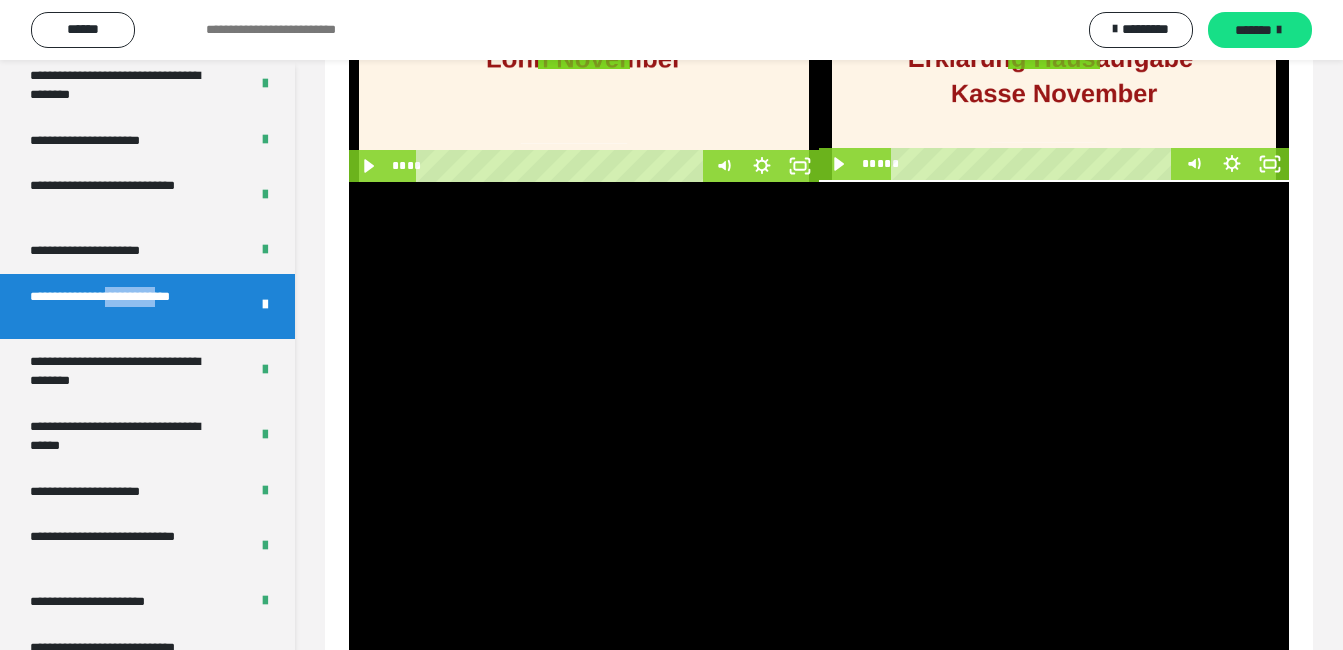 click at bounding box center (819, 446) 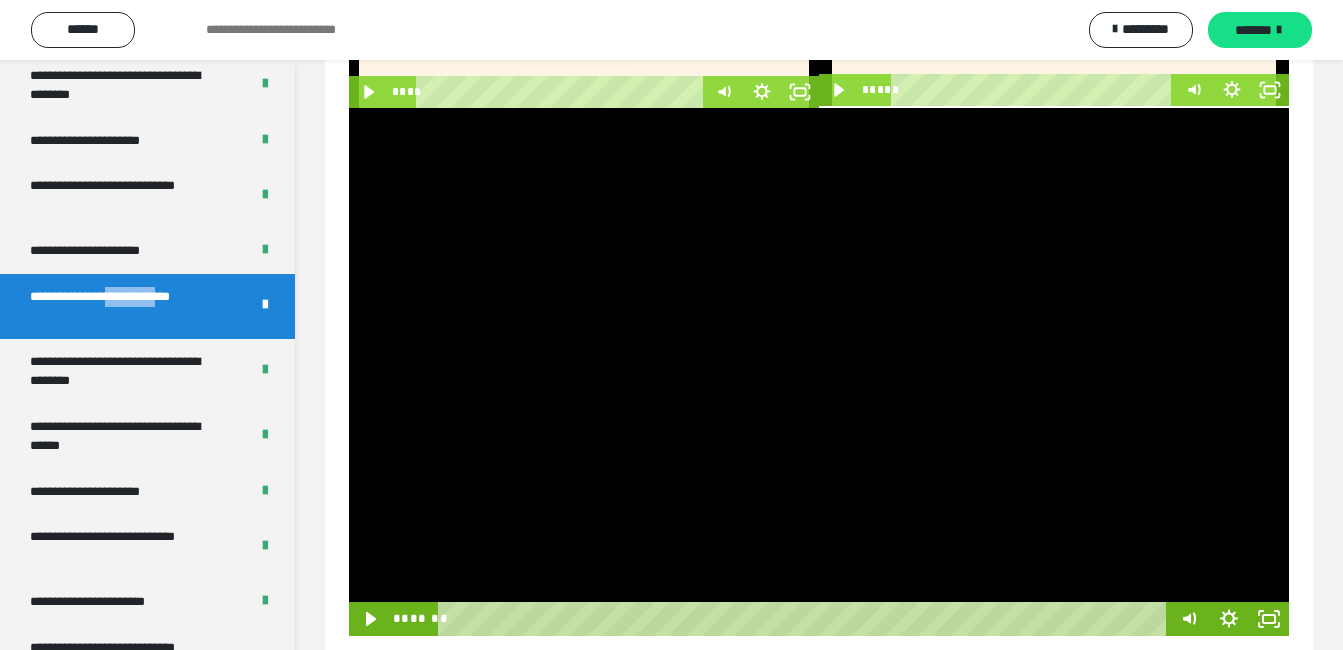 scroll, scrollTop: 326, scrollLeft: 0, axis: vertical 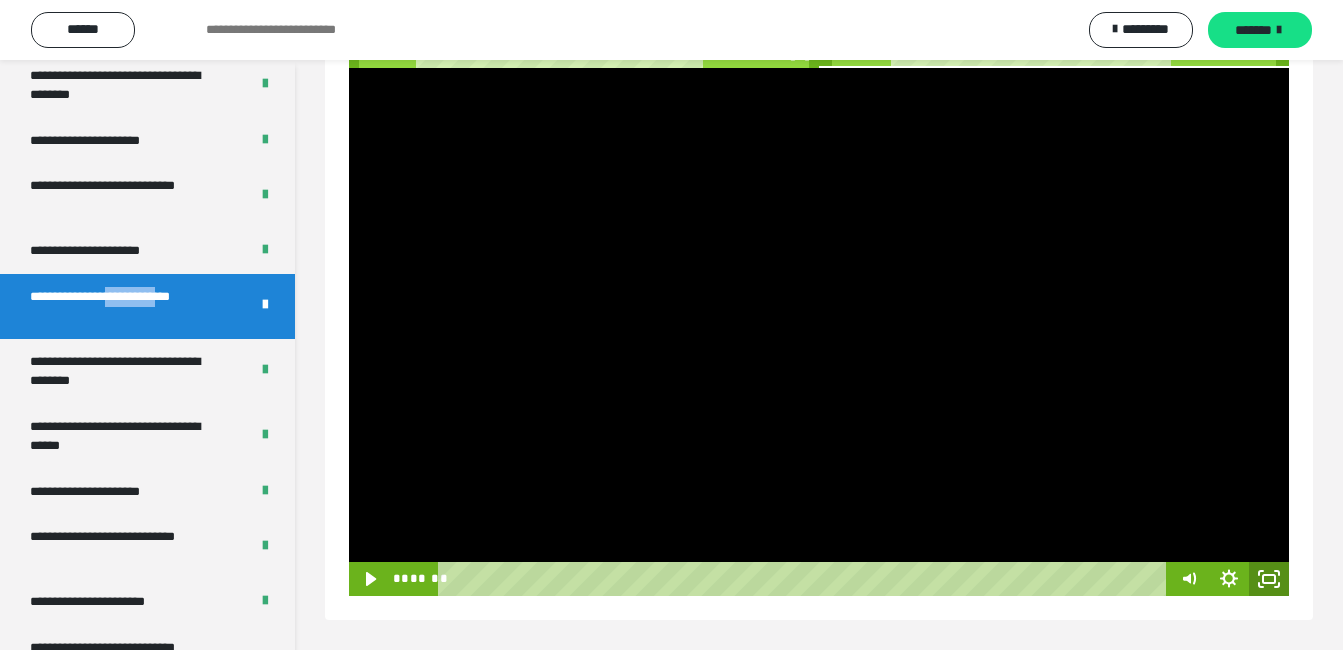 click 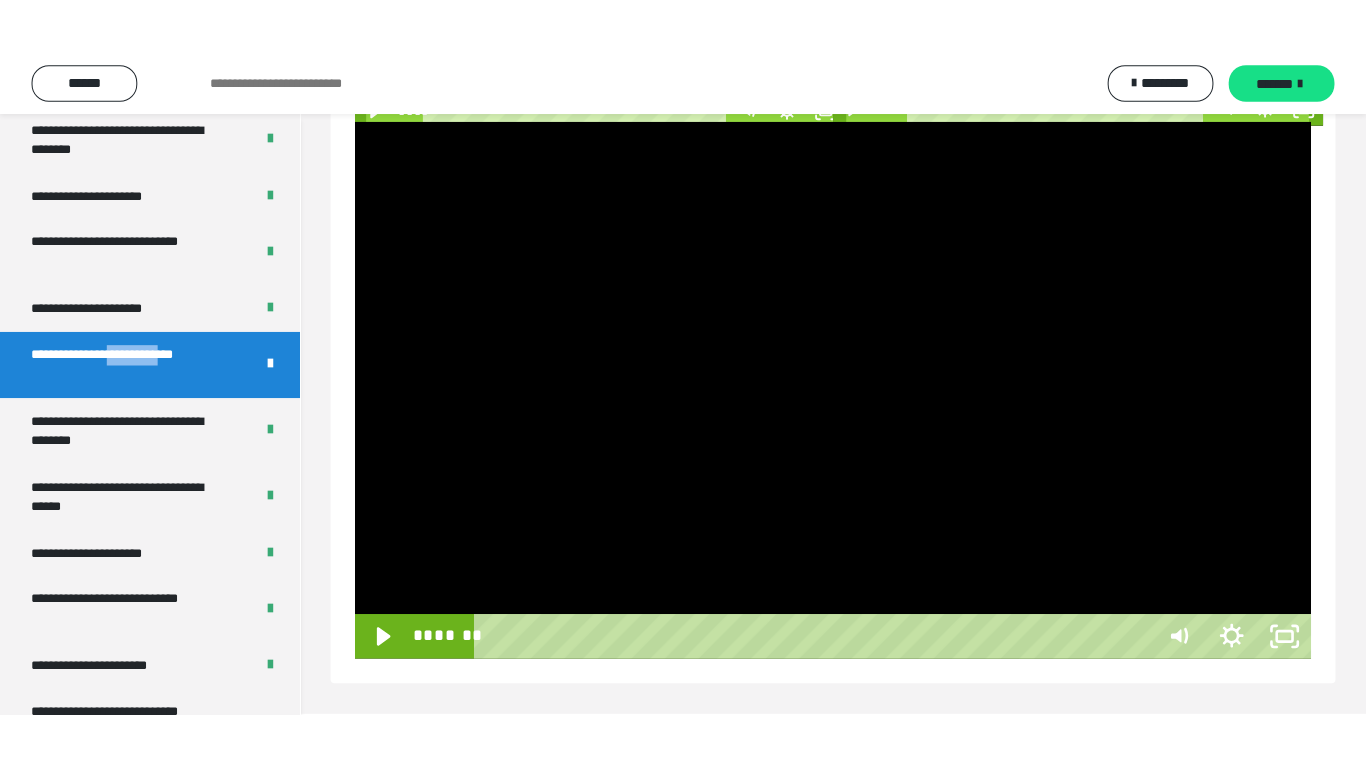 scroll, scrollTop: 227, scrollLeft: 0, axis: vertical 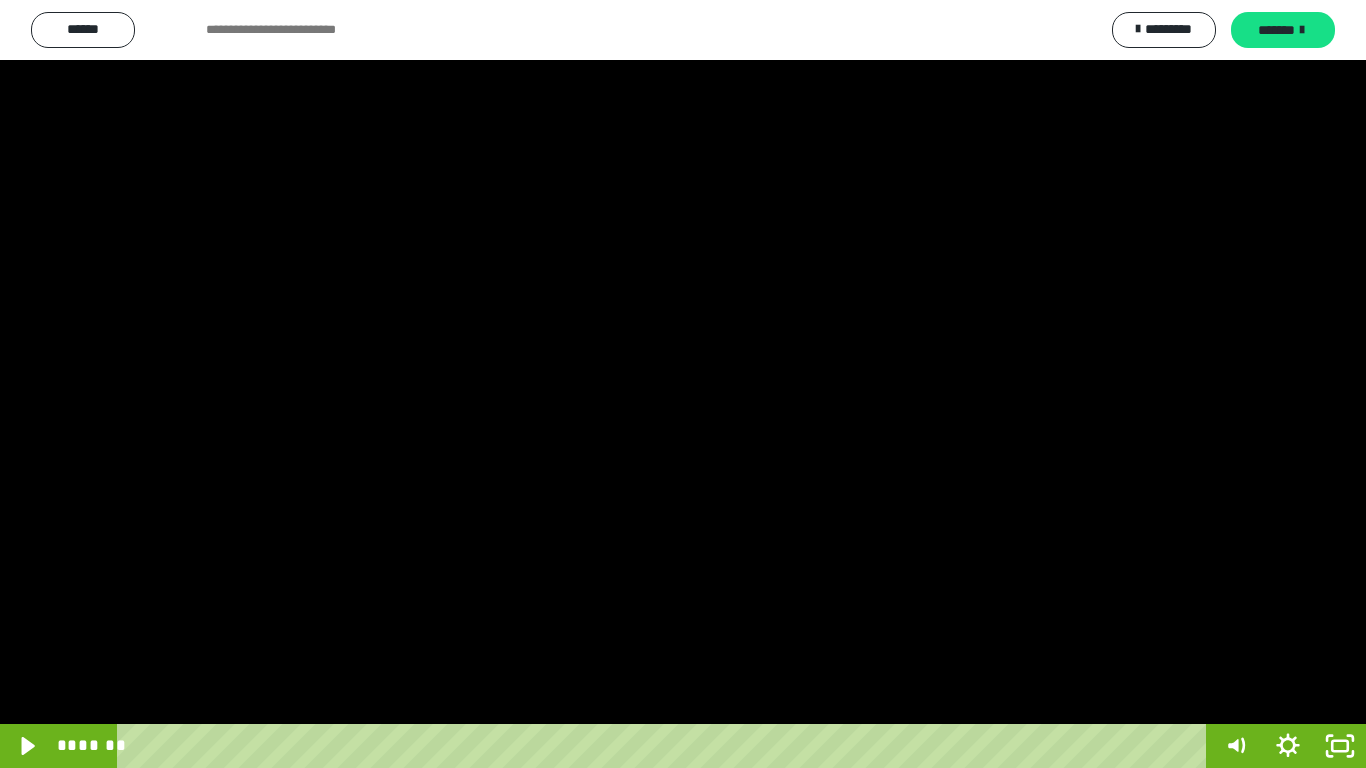 click at bounding box center (683, 384) 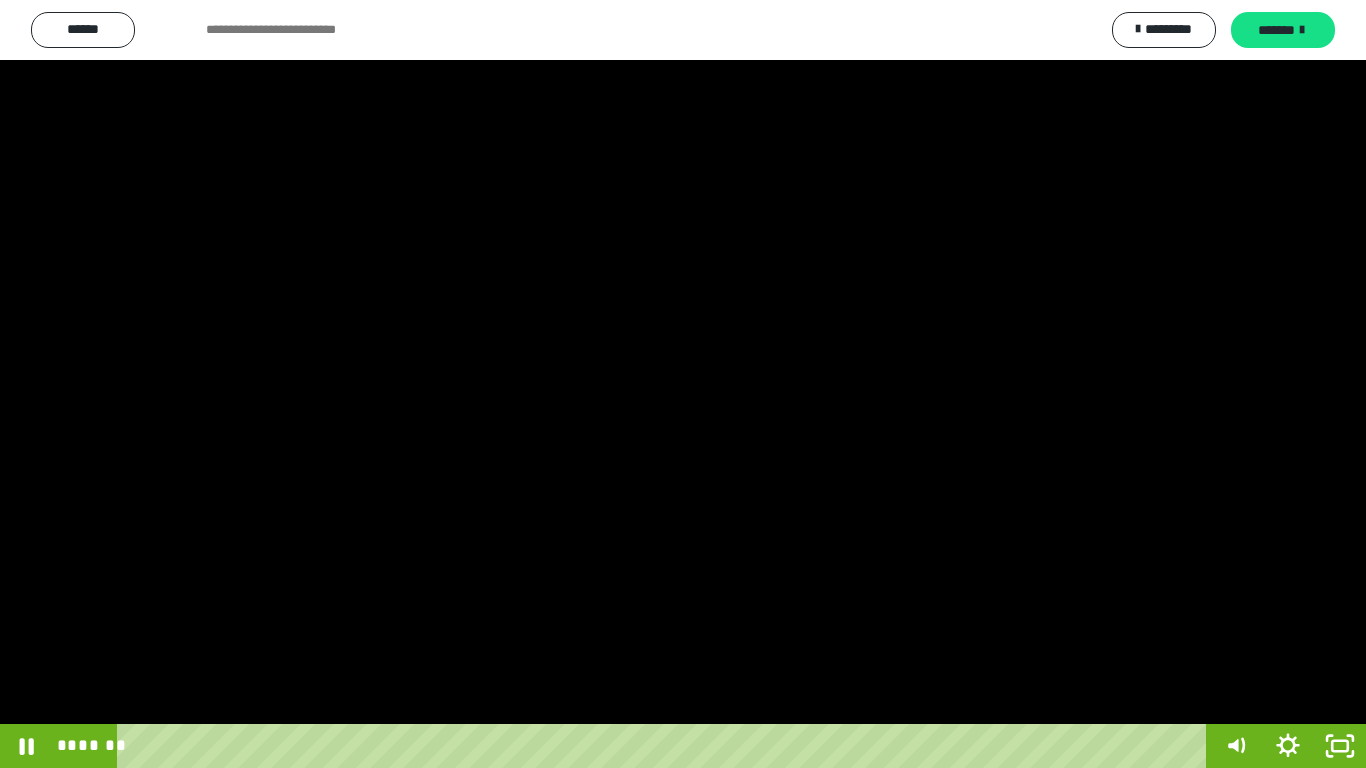 drag, startPoint x: 688, startPoint y: 171, endPoint x: 662, endPoint y: 157, distance: 29.529646 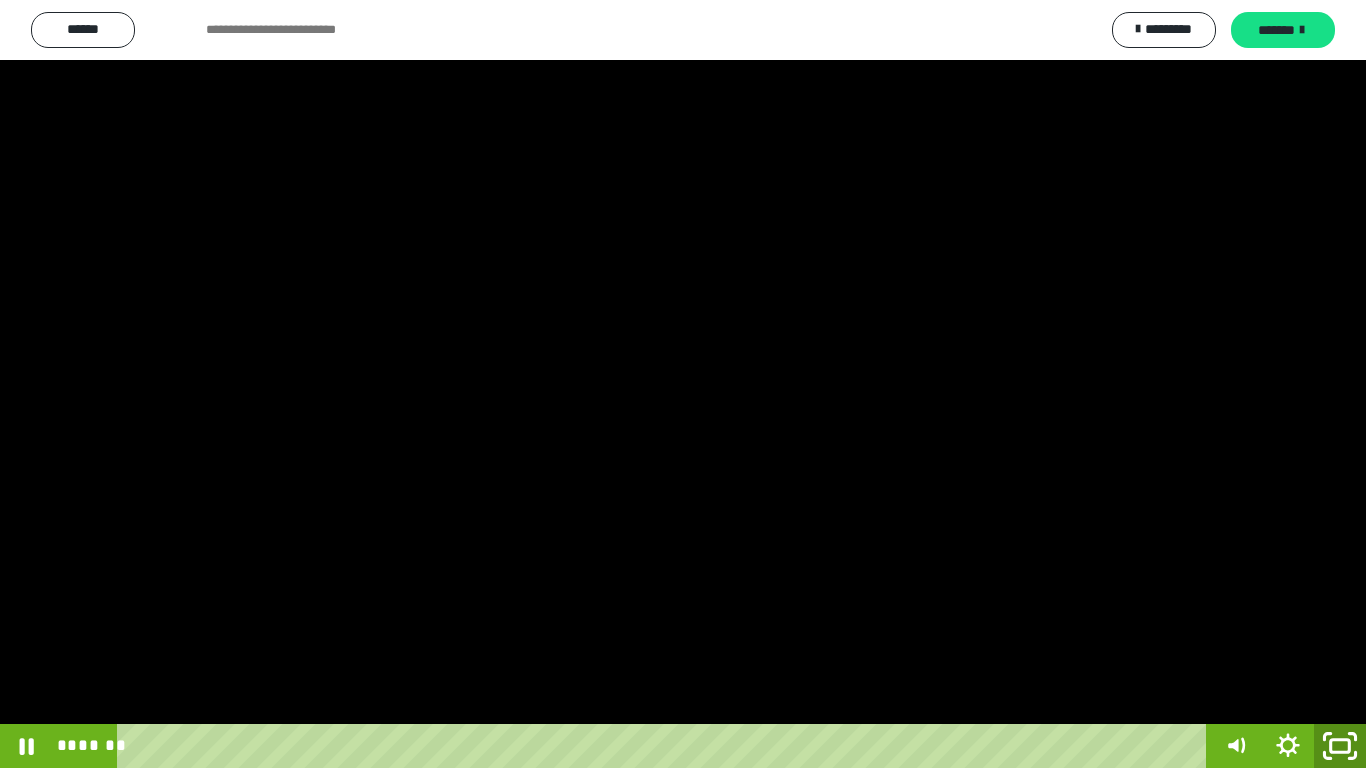 click 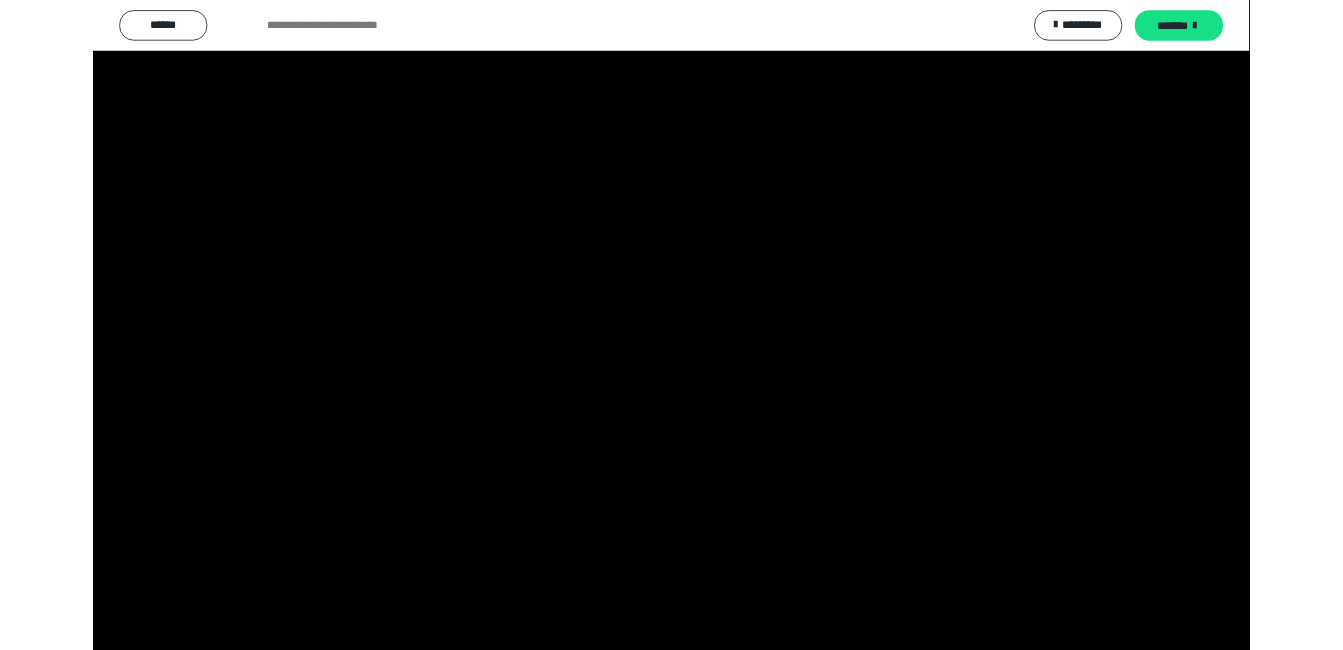 scroll, scrollTop: 212, scrollLeft: 0, axis: vertical 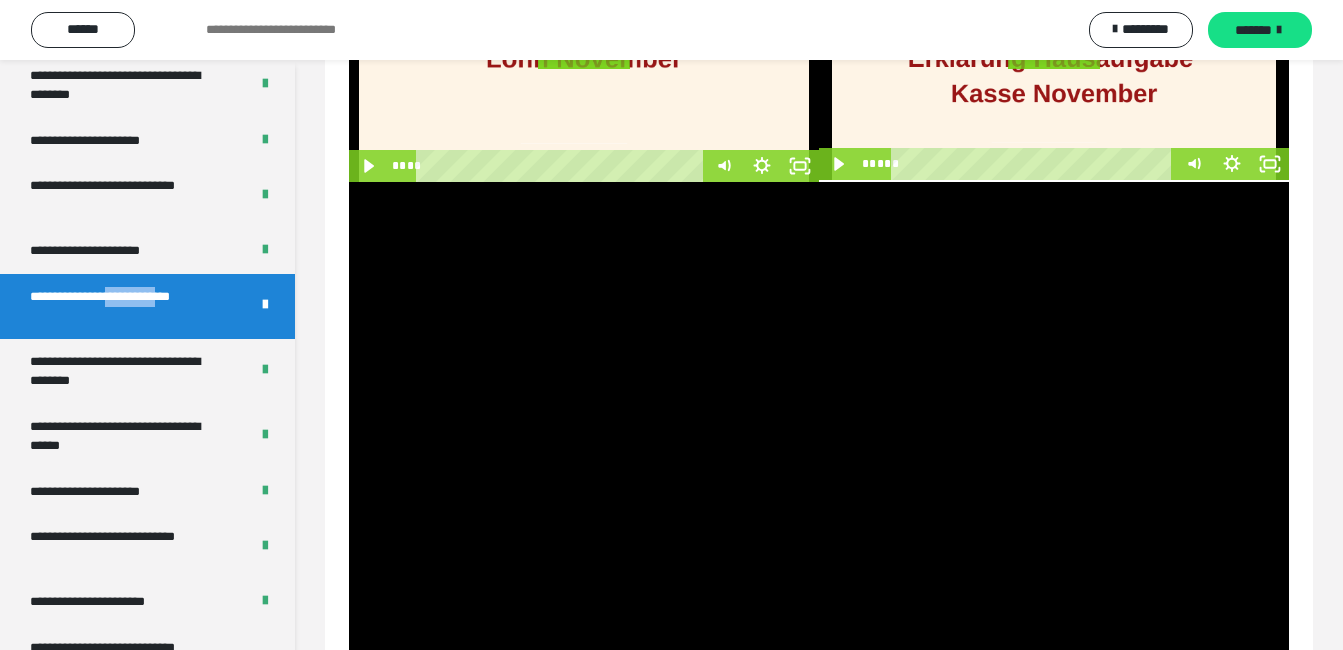 click at bounding box center [819, 446] 